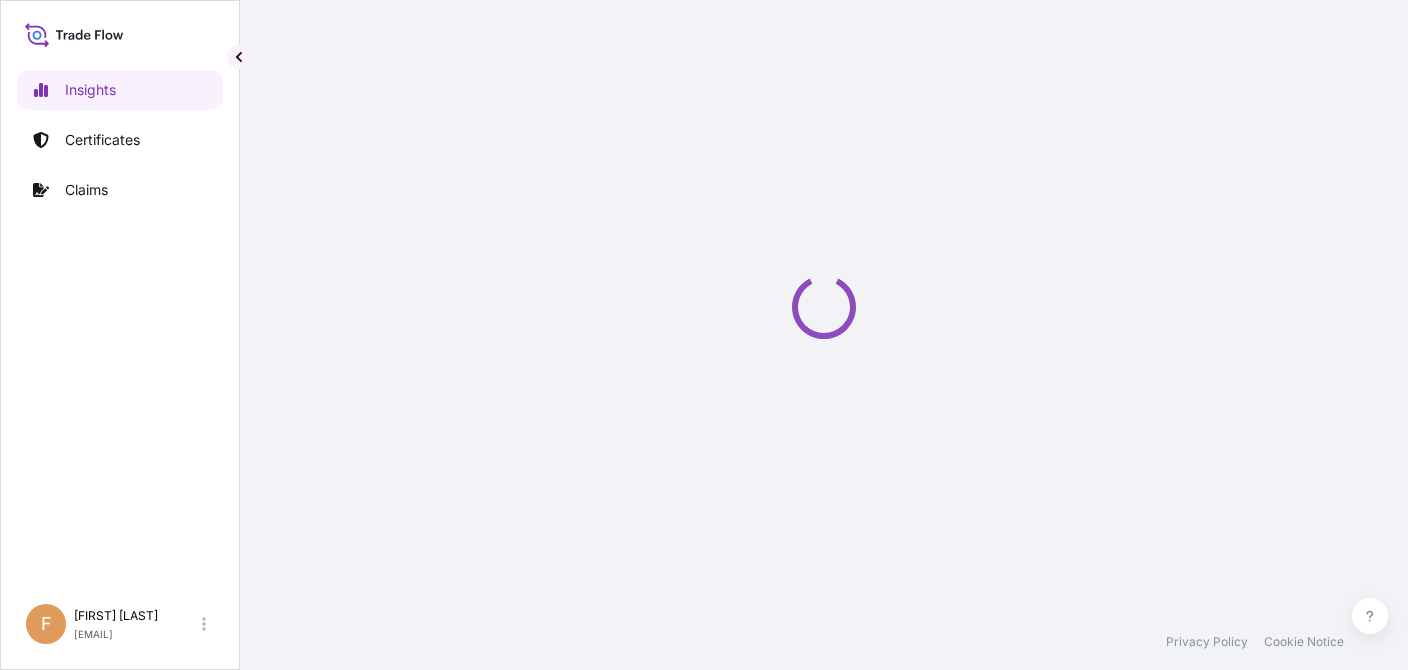 scroll, scrollTop: 0, scrollLeft: 0, axis: both 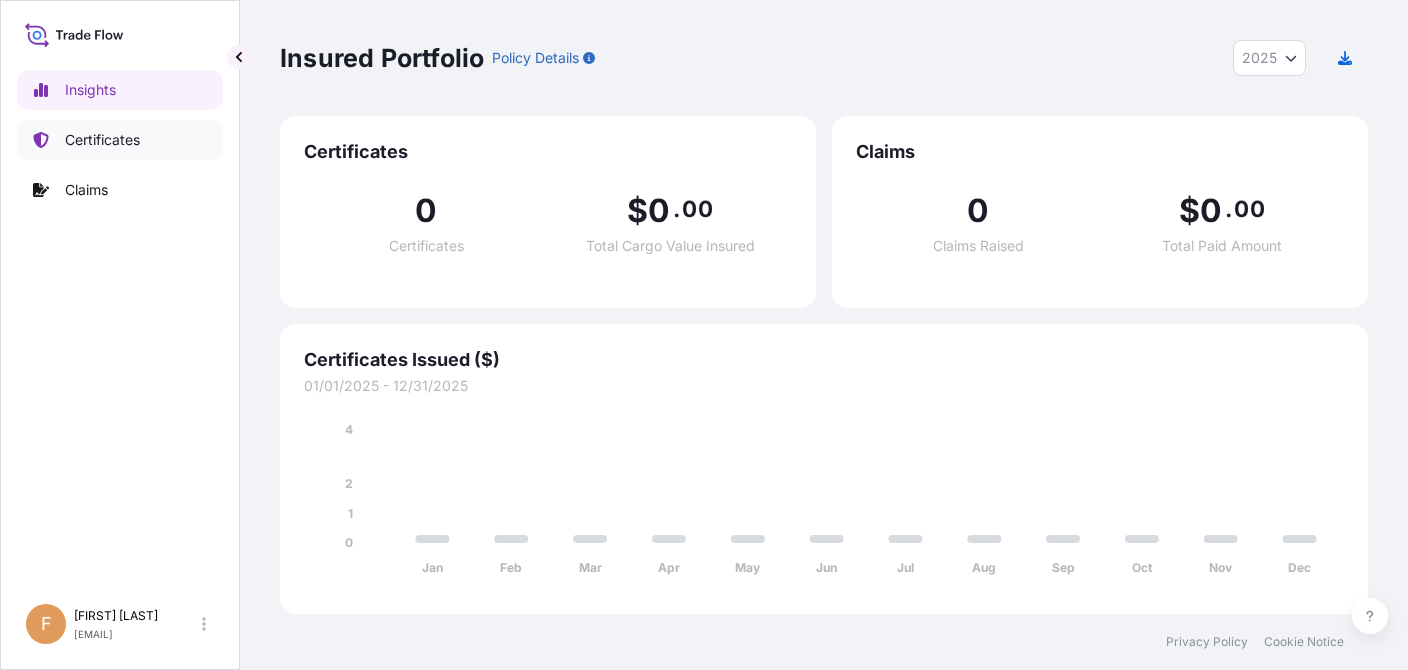 click on "Certificates" at bounding box center [120, 140] 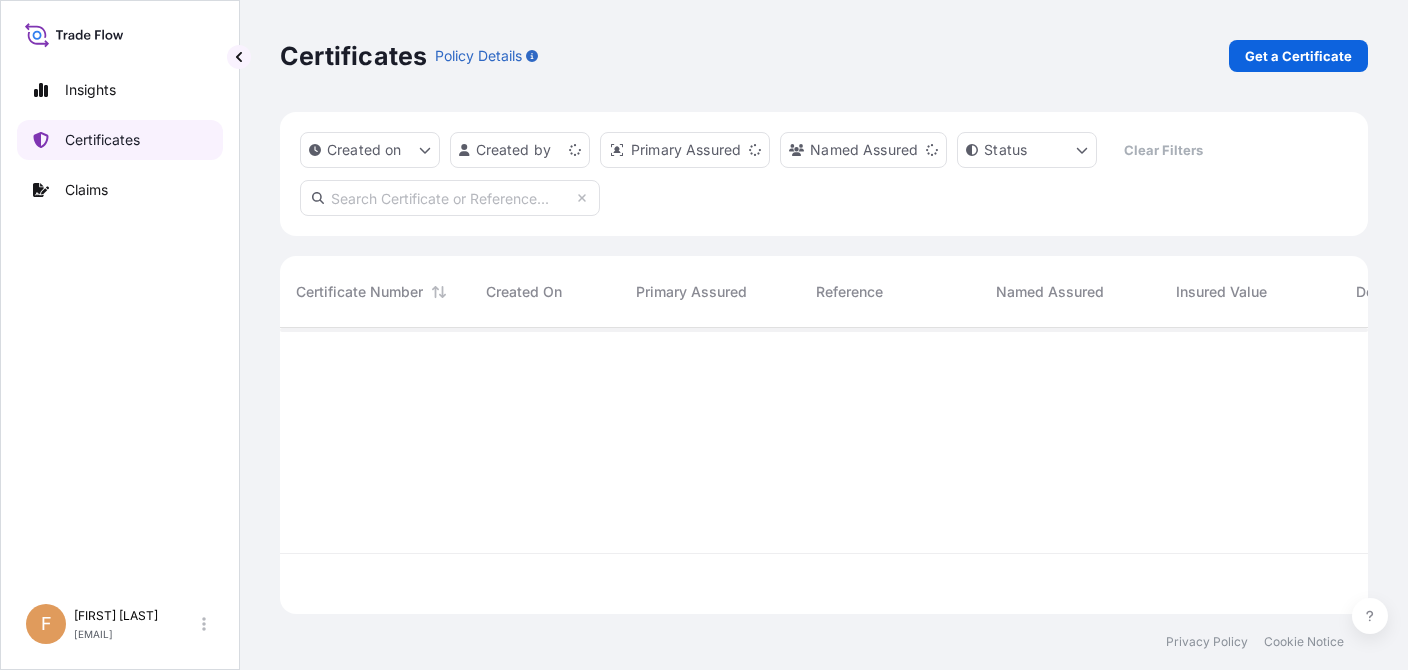 scroll, scrollTop: 16, scrollLeft: 16, axis: both 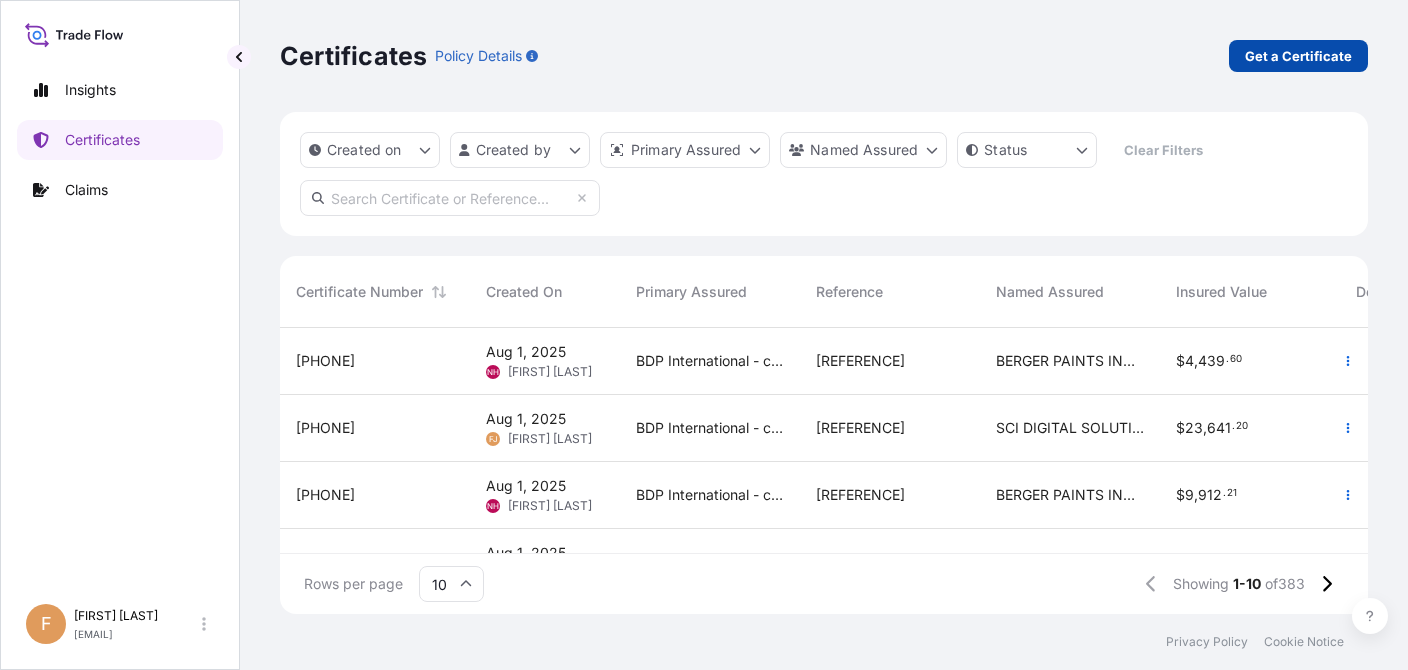 click on "Get a Certificate" at bounding box center [1298, 56] 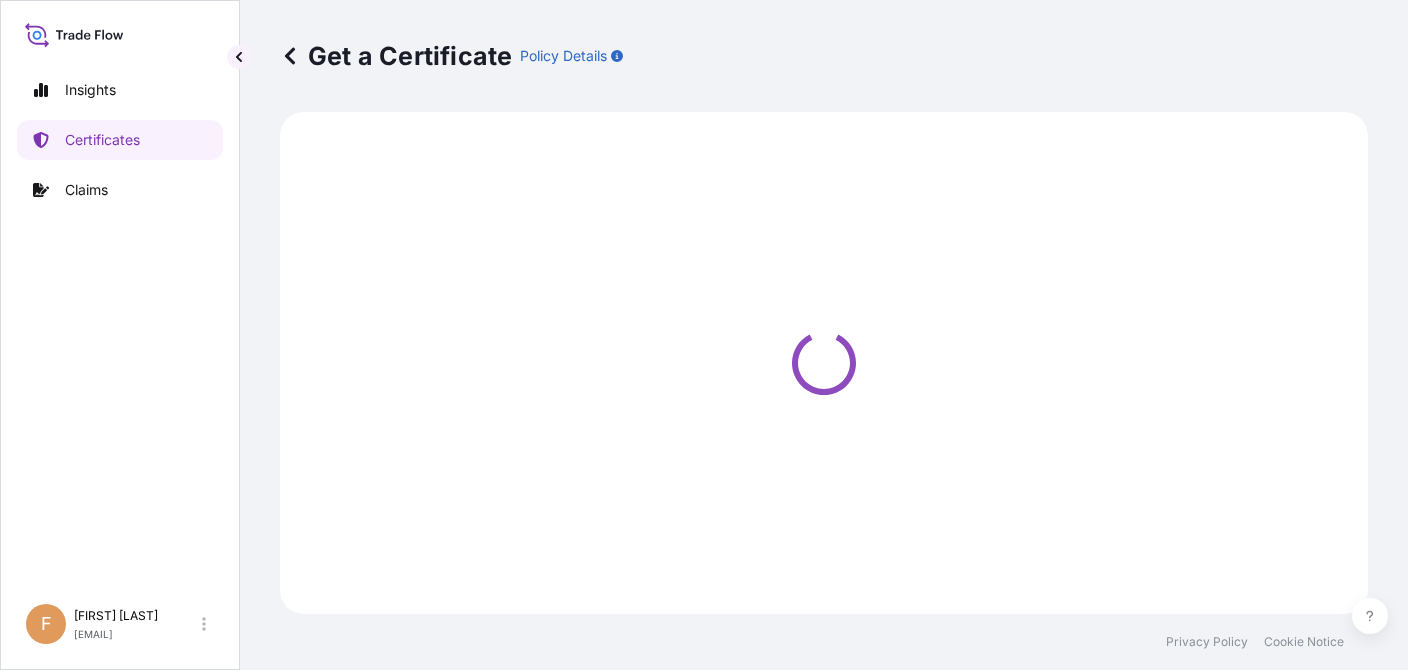 select on "Barge" 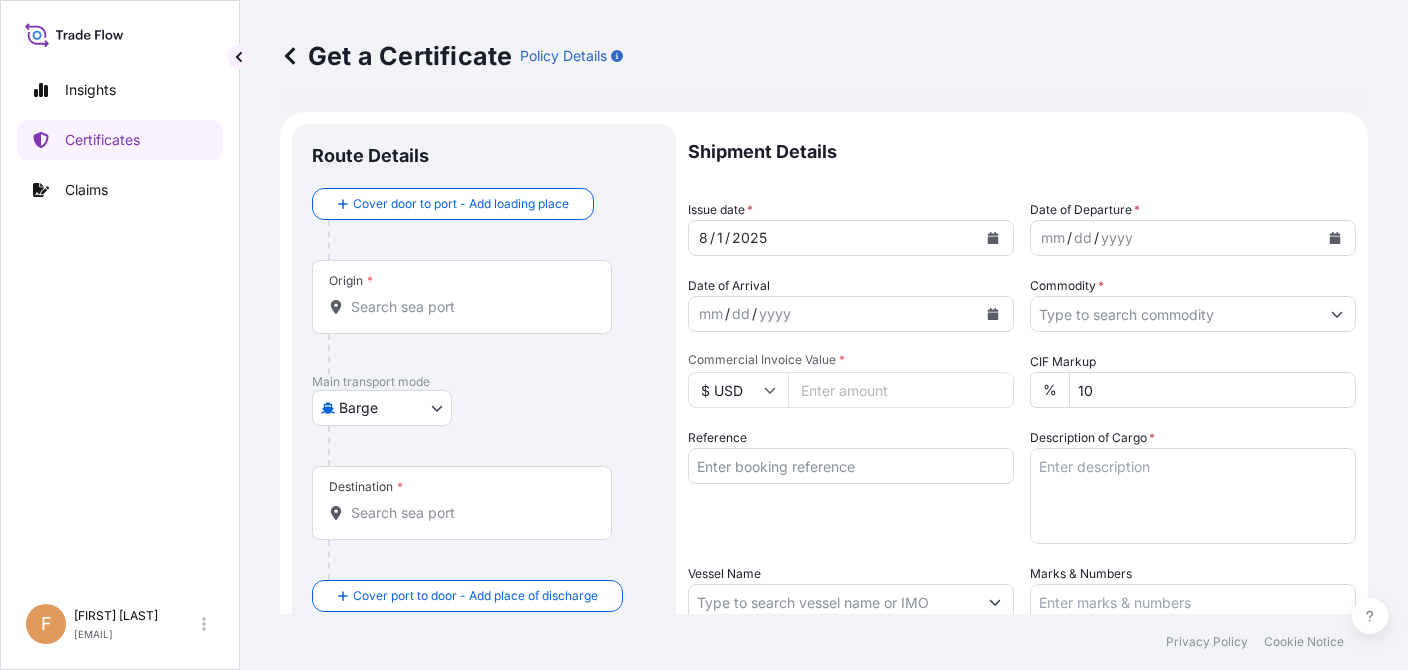click on "Insights Certificates Claims" at bounding box center (120, 323) 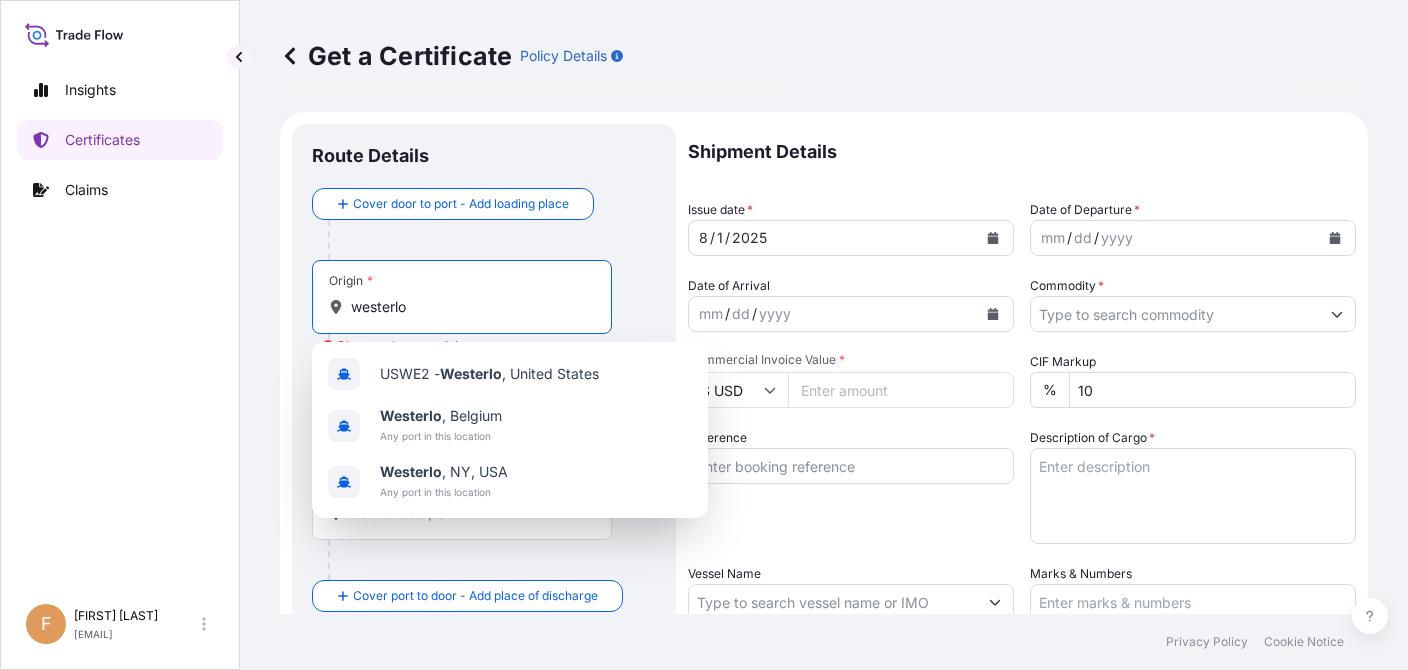 click on "westerlo" at bounding box center (469, 307) 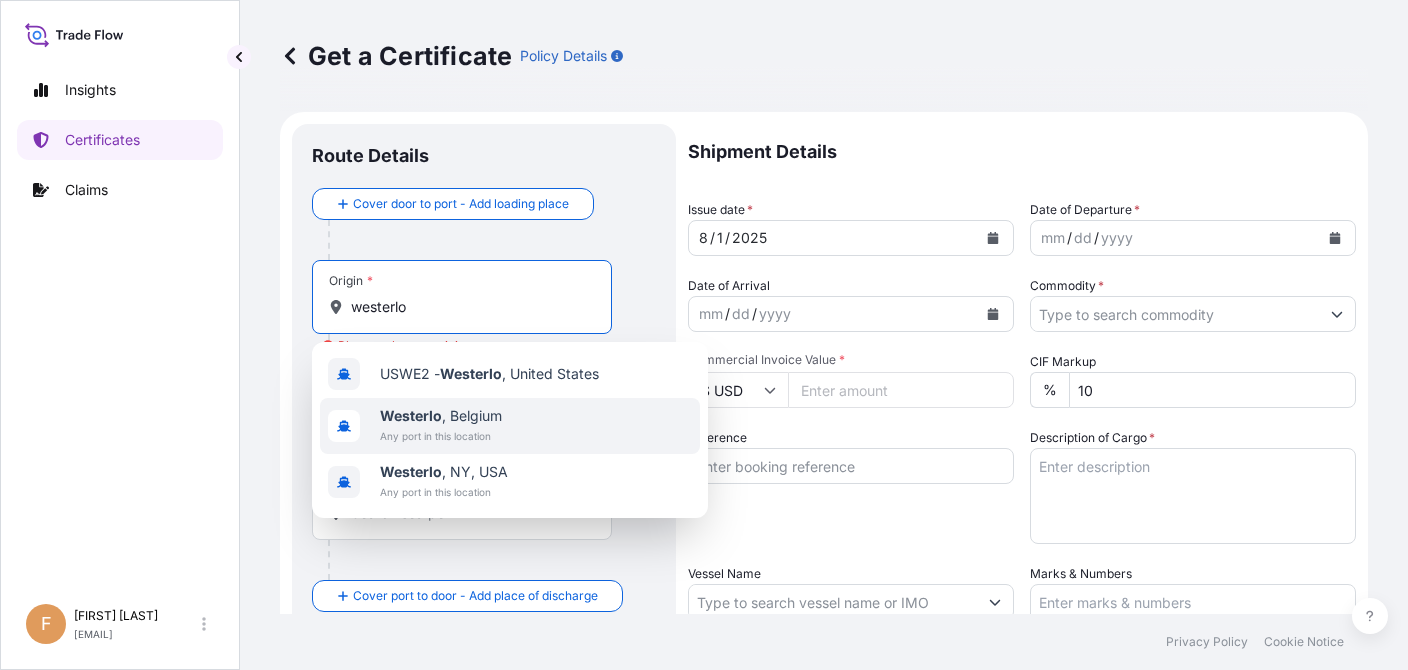 click on "Westerlo , Belgium Any port in this location" at bounding box center (510, 426) 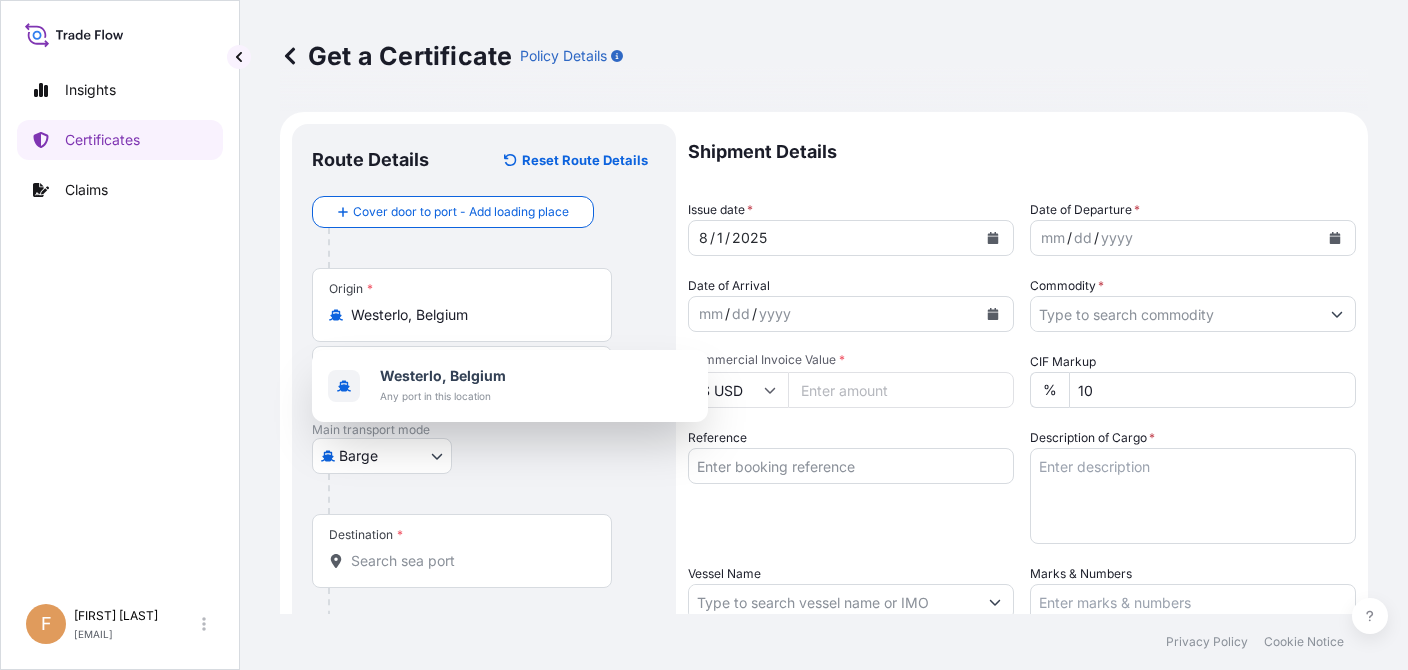 click at bounding box center (492, 494) 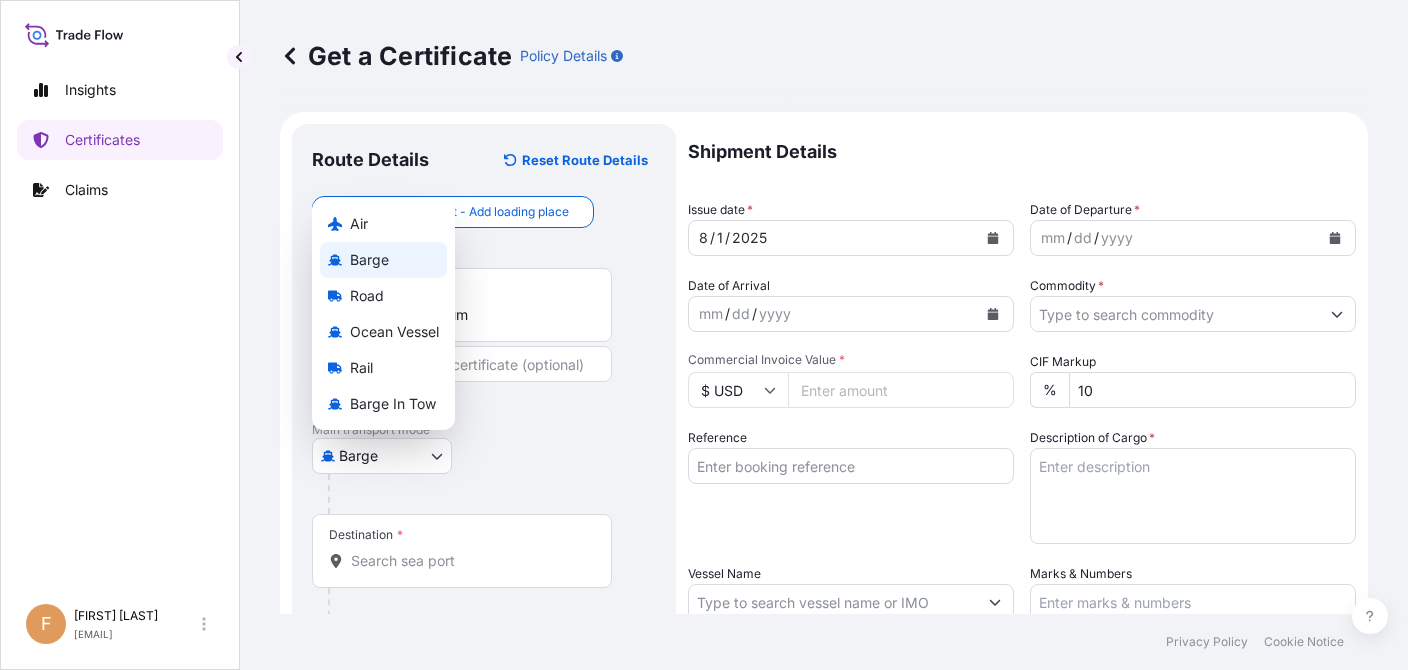 click on "1 option available.
Insights Certificates Claims F [FIRST]   [LAST] [EMAIL] Get a Certificate Policy Details Route Details Reset Route Details   Cover door to port - Add loading place Place of loading Road / Inland Road / Inland Origin * Westerlo, Belgium Main transport mode Barge Air Barge Road Ocean Vessel Rail Barge in Tow Destination * Cover port to door - Add place of discharge Road / Inland Road / Inland Place of Discharge Shipment Details Issue date * [DATE] Date of Departure * mm / dd / yyyy Date of Arrival mm / dd / yyyy Commodity * Packing Category Commercial Invoice Value    * $ USD CIF Markup % 10 Reference Description of Cargo * Vessel Name Marks & Numbers Duty Cost   $ USD Letter of Credit This shipment has a letter of credit Letter of credit * Letter of credit may not exceed 12000 characters Assured Details Primary Assured * Select a primary assured BDP International - c/o The Lubrizol Corporation Named Assured Named Assured Address Create Certificate Cookie Notice" at bounding box center (704, 335) 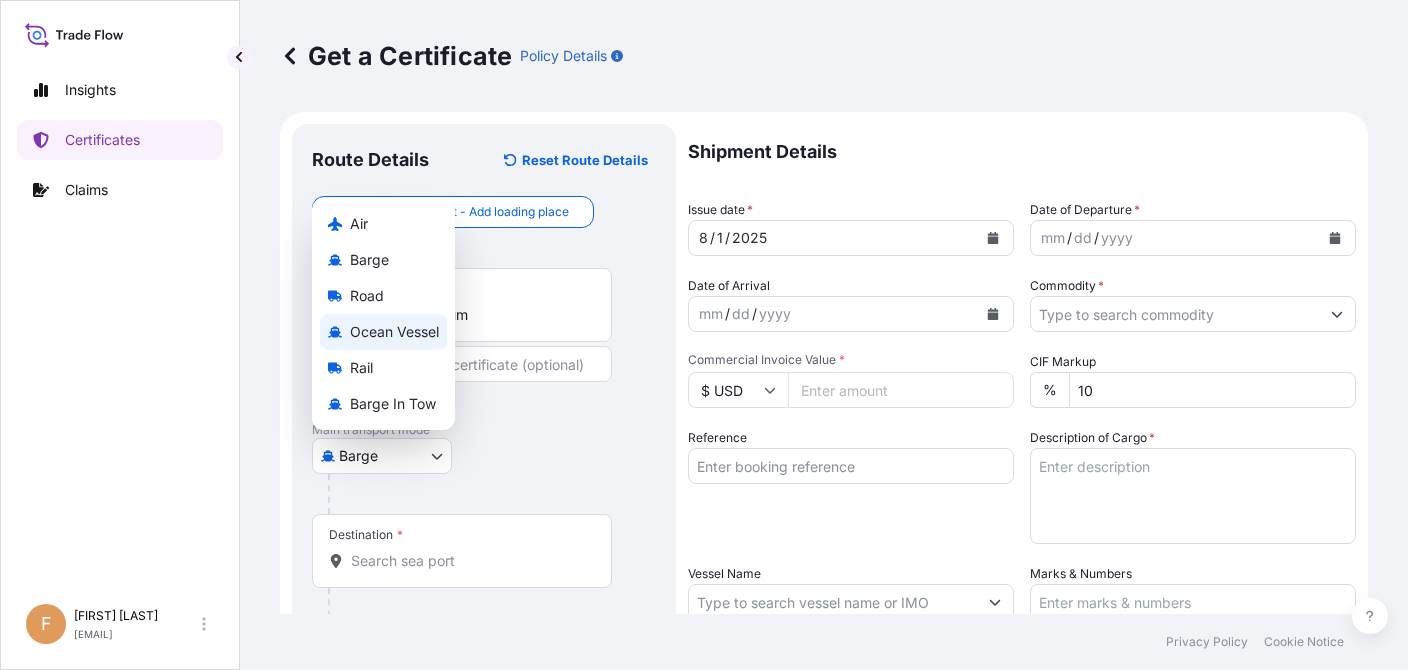 click on "Ocean Vessel" at bounding box center [394, 332] 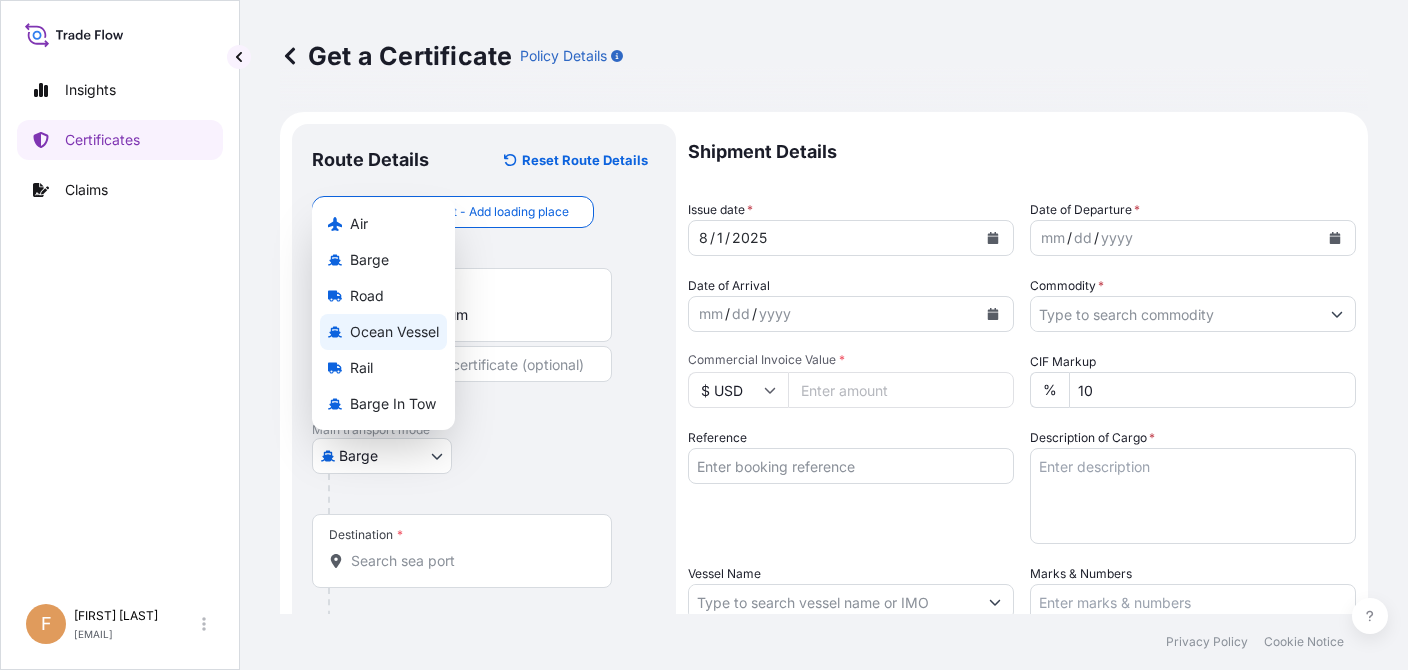 type 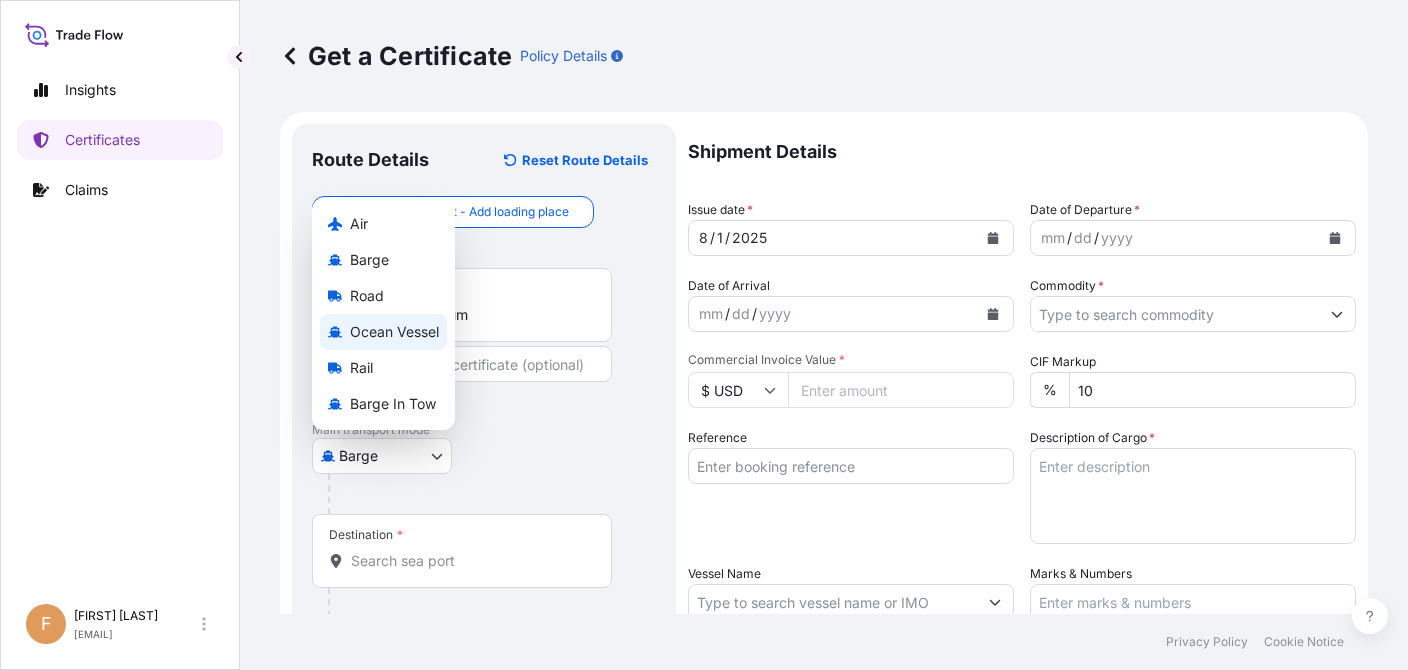 select on "Ocean Vessel" 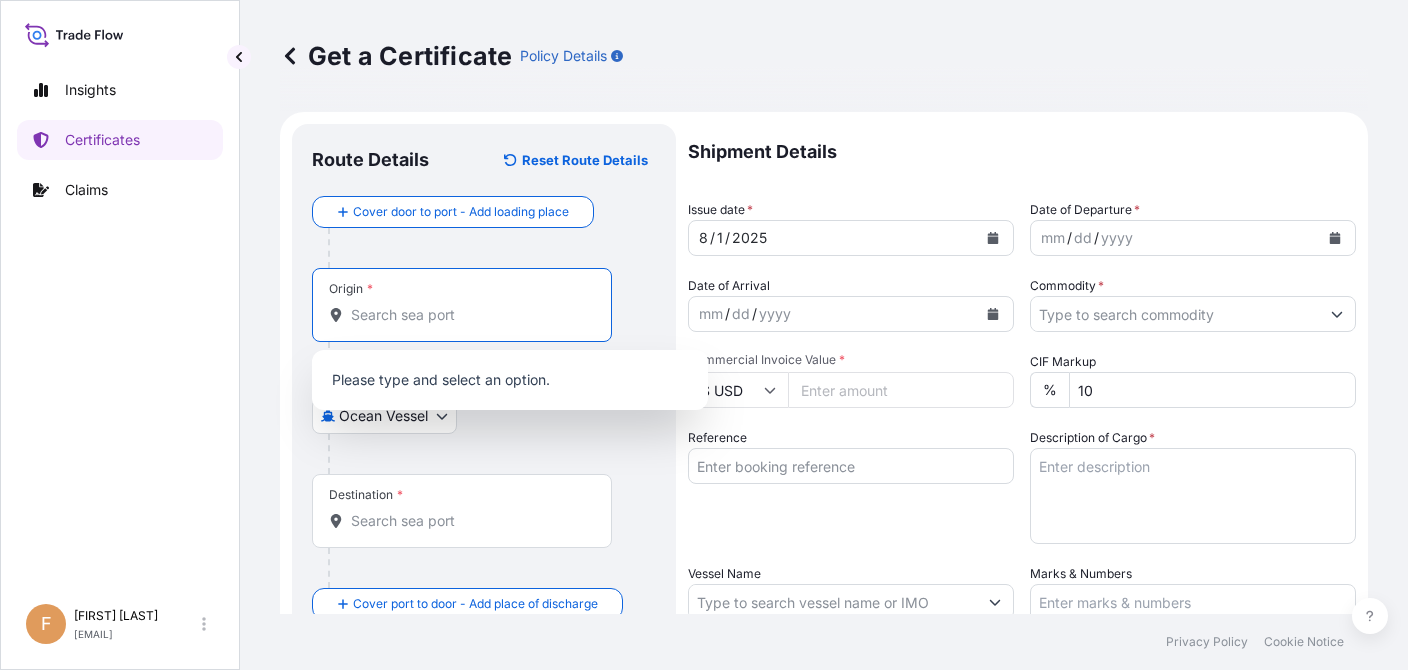 click on "Origin *" at bounding box center [469, 315] 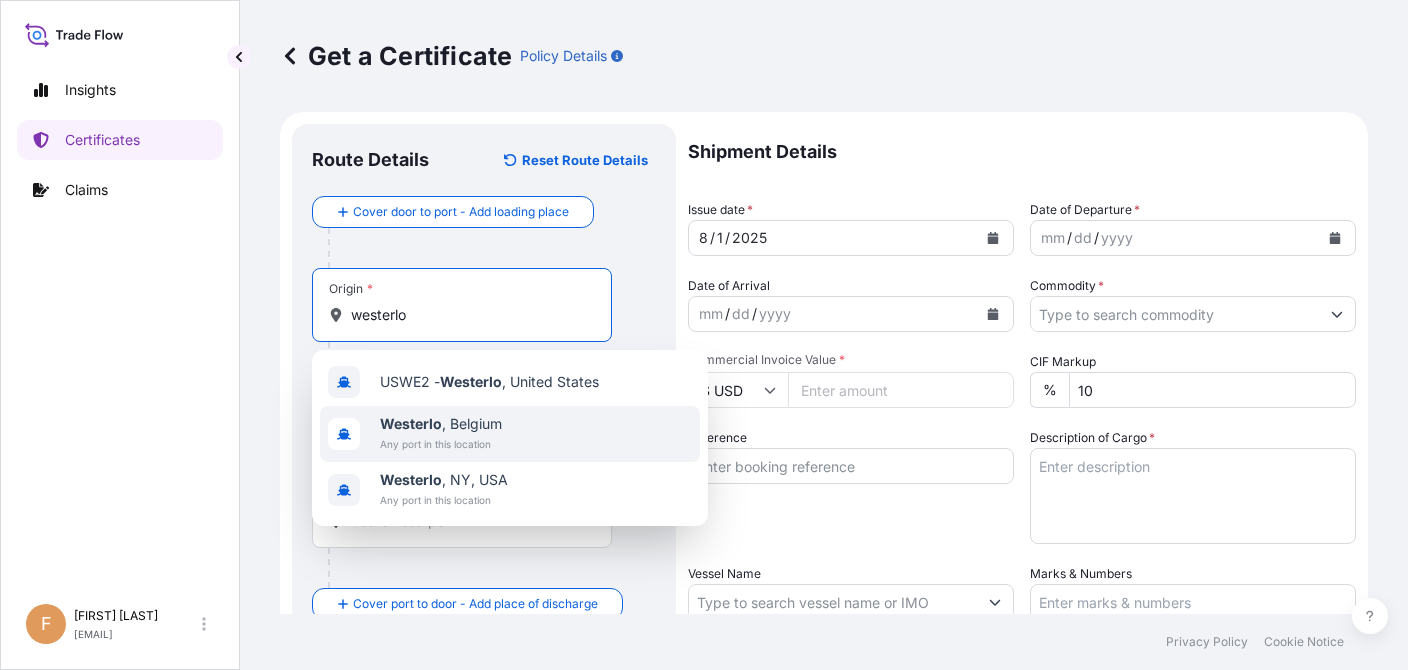 click on "Westerlo , Belgium" at bounding box center [441, 424] 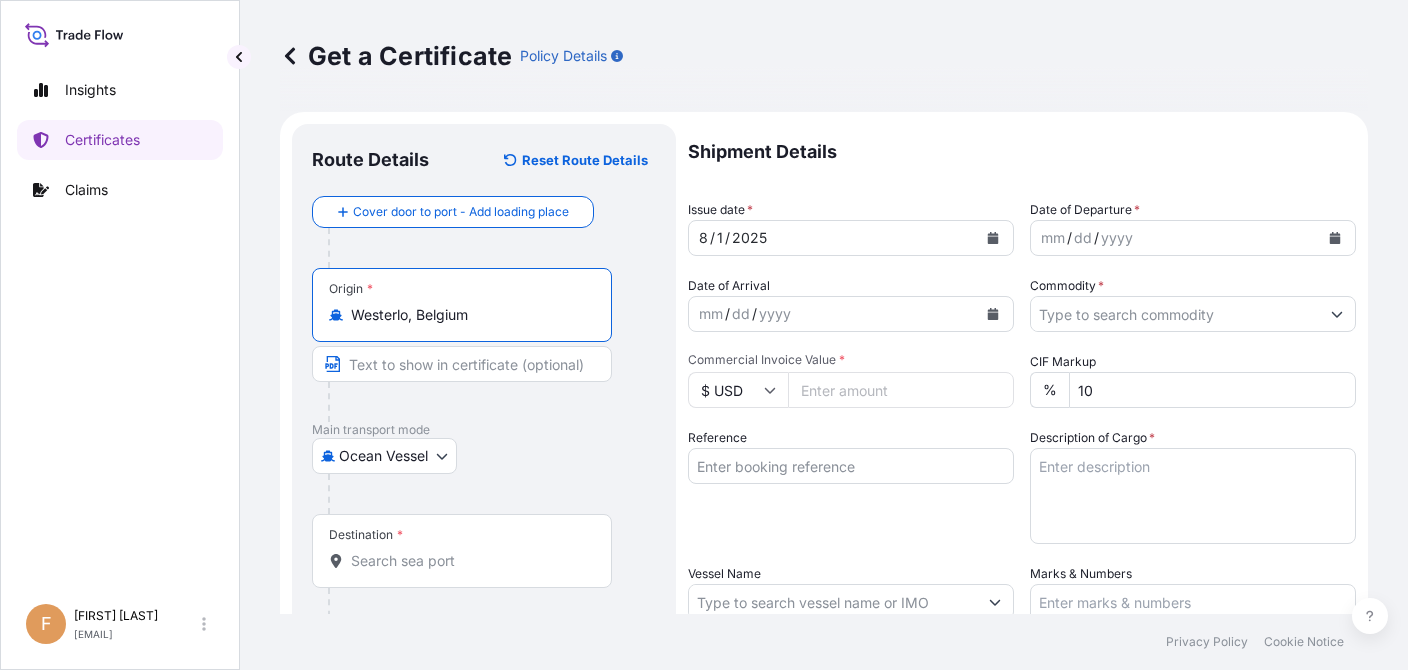 type on "Westerlo, Belgium" 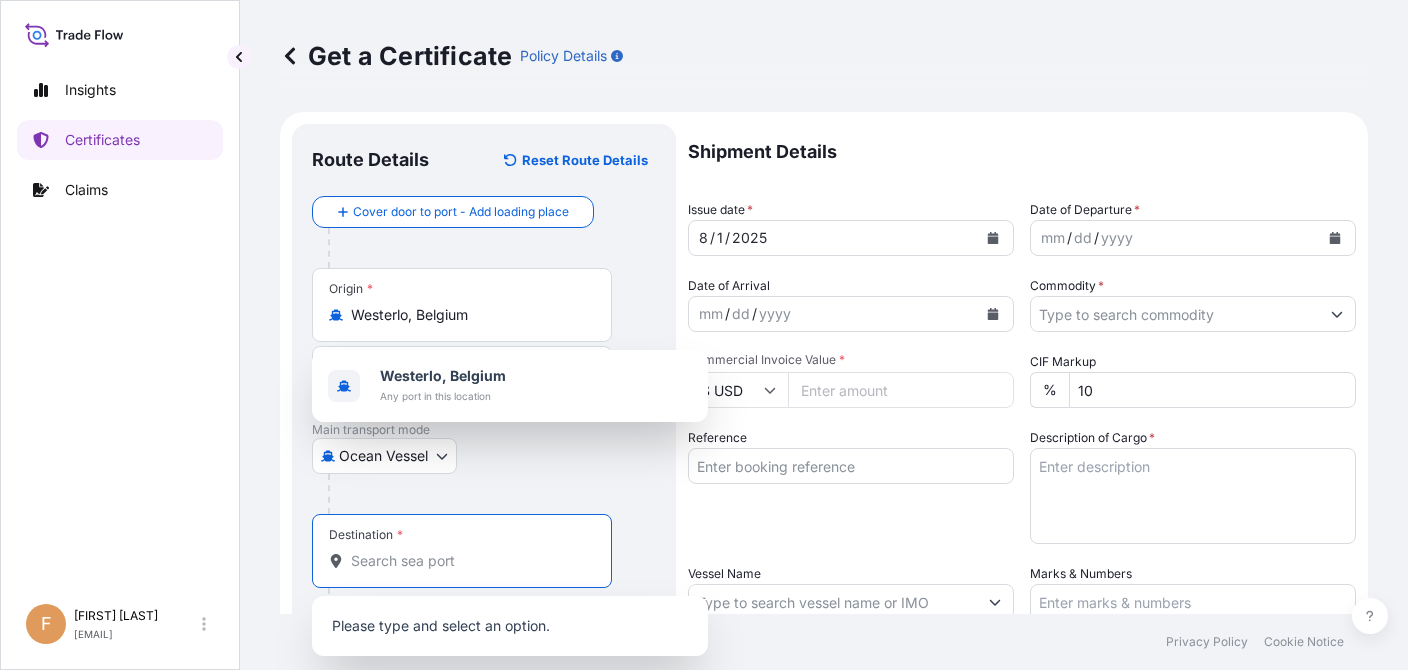click on "Destination *" at bounding box center (469, 561) 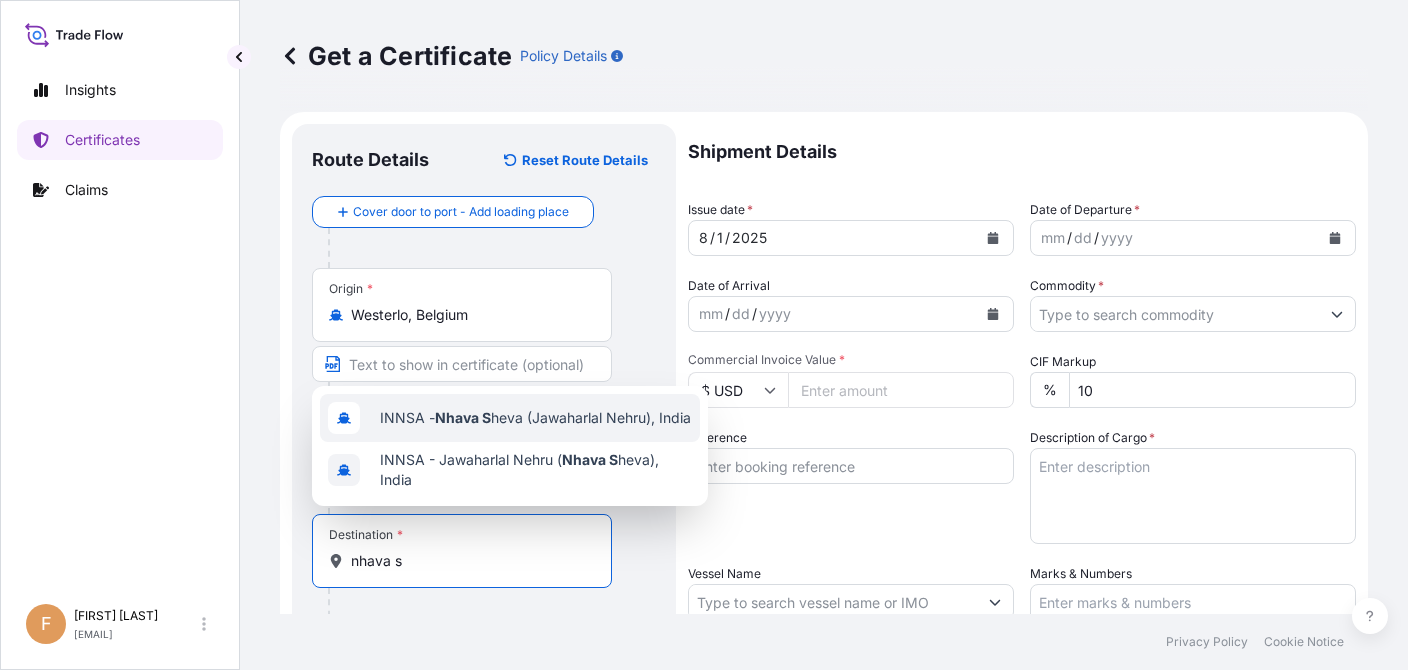 click on "INNSA -  Nhava S heva (Jawaharlal Nehru), India" at bounding box center (535, 418) 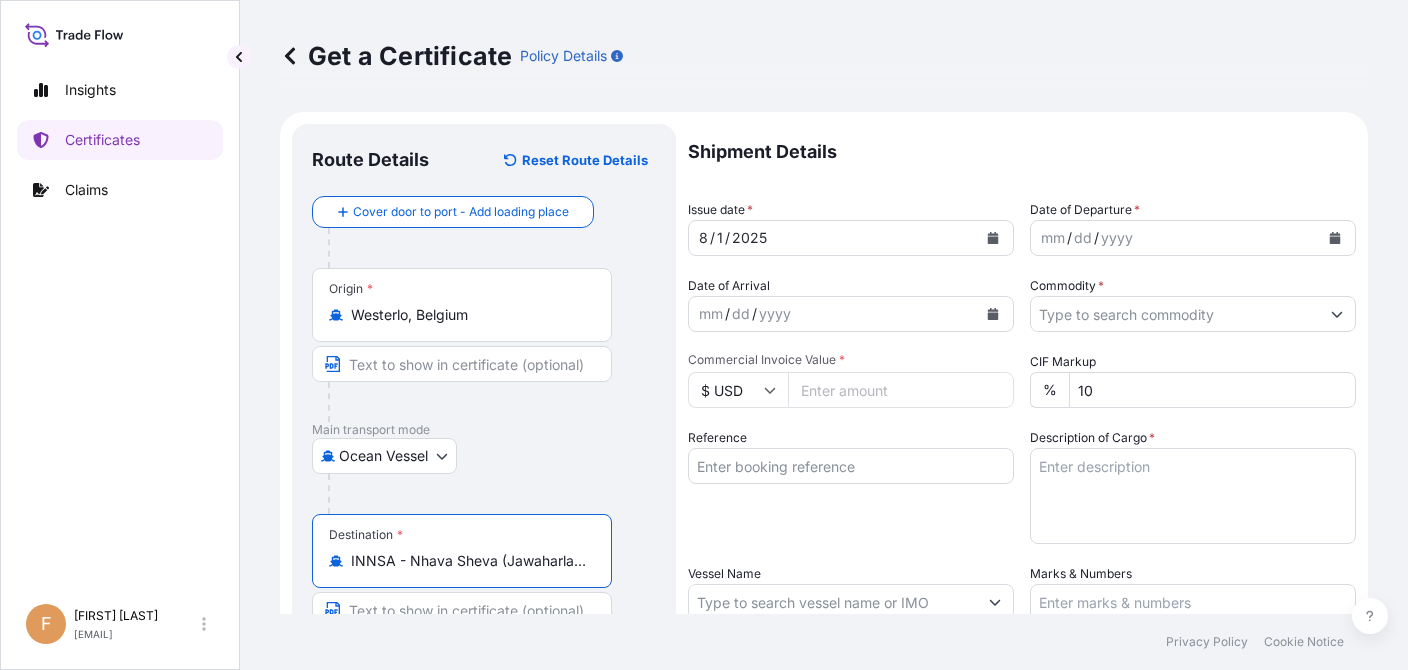 type on "INNSA - Nhava Sheva (Jawaharlal Nehru), India" 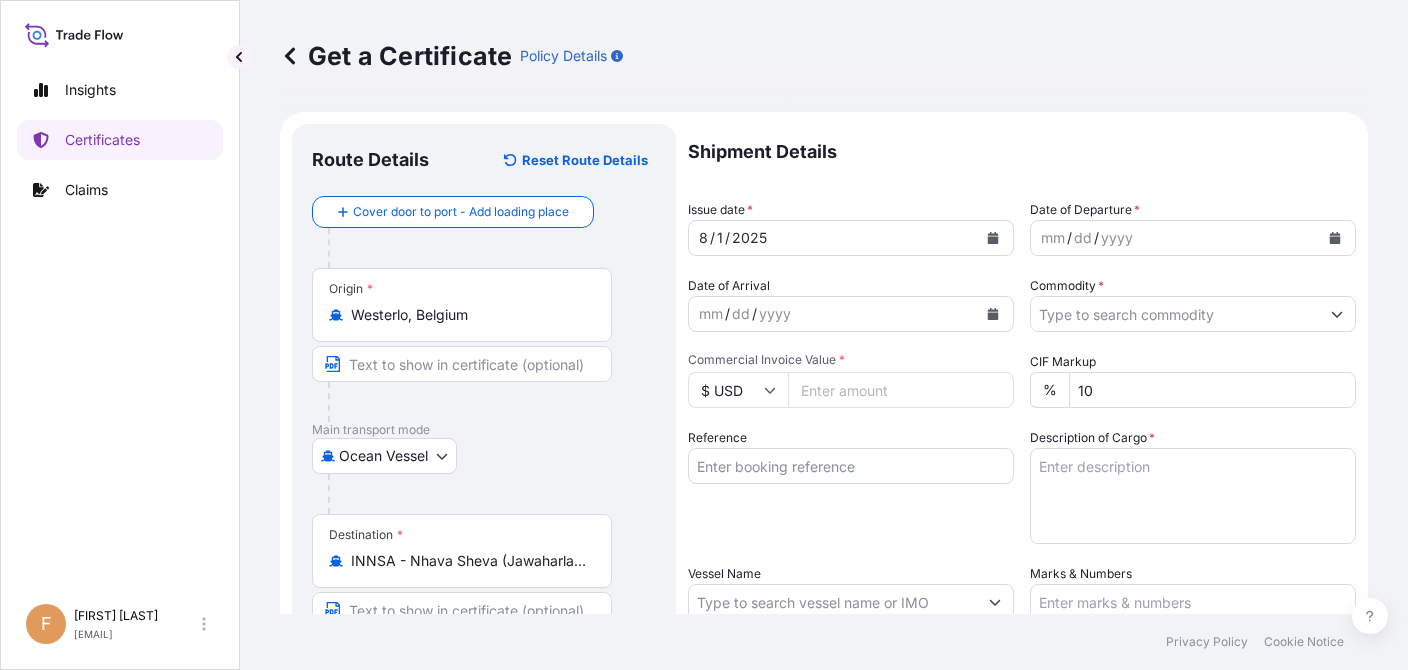click on "Insights Certificates Claims" at bounding box center [120, 323] 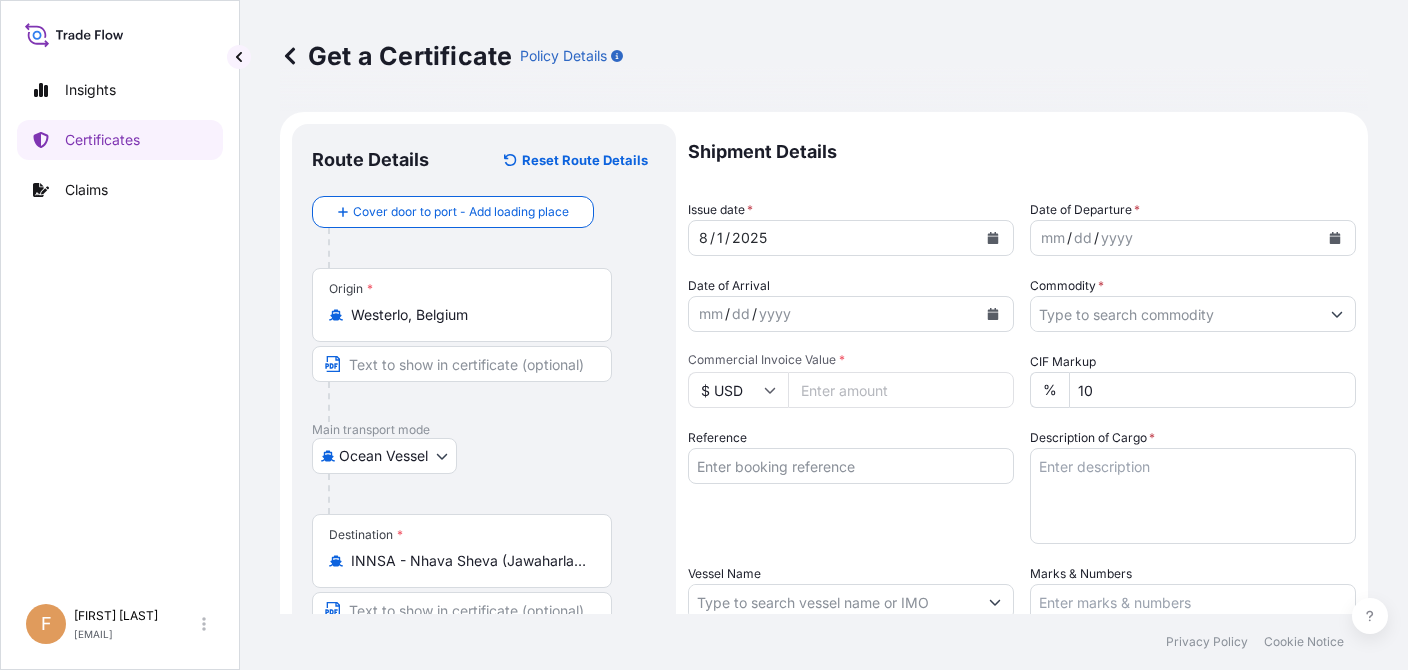click 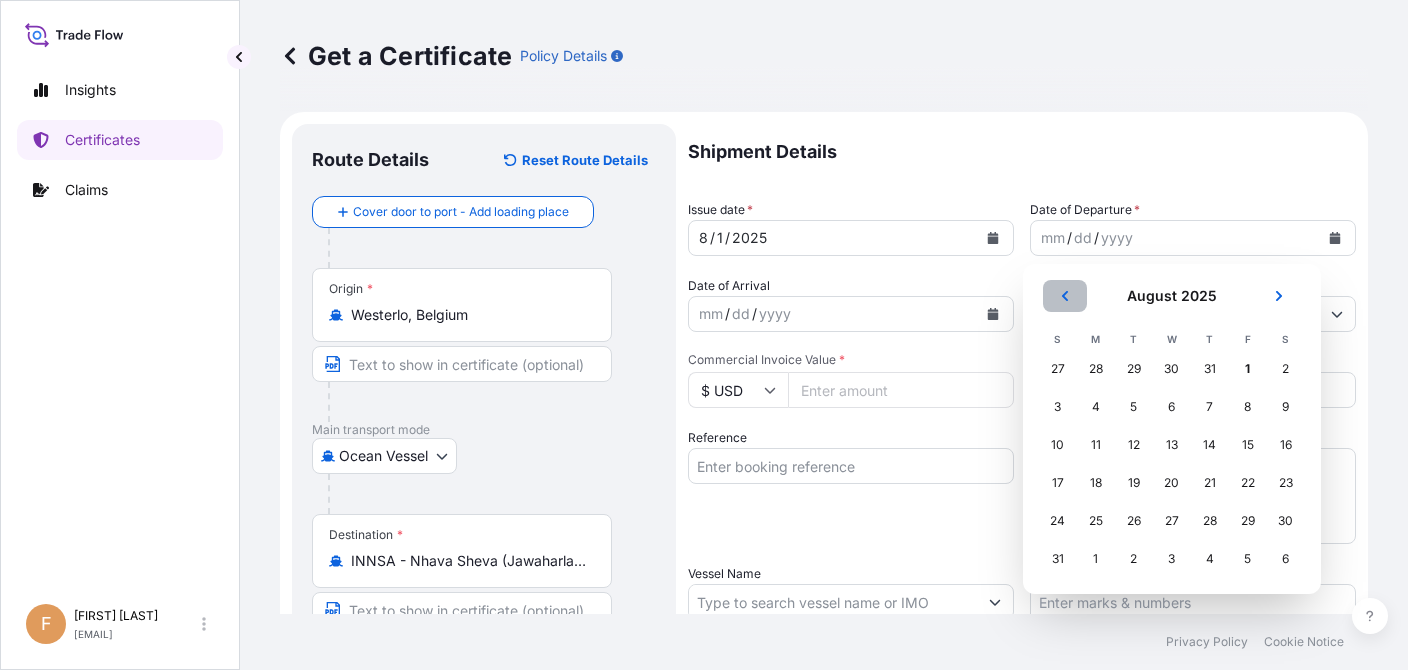 click 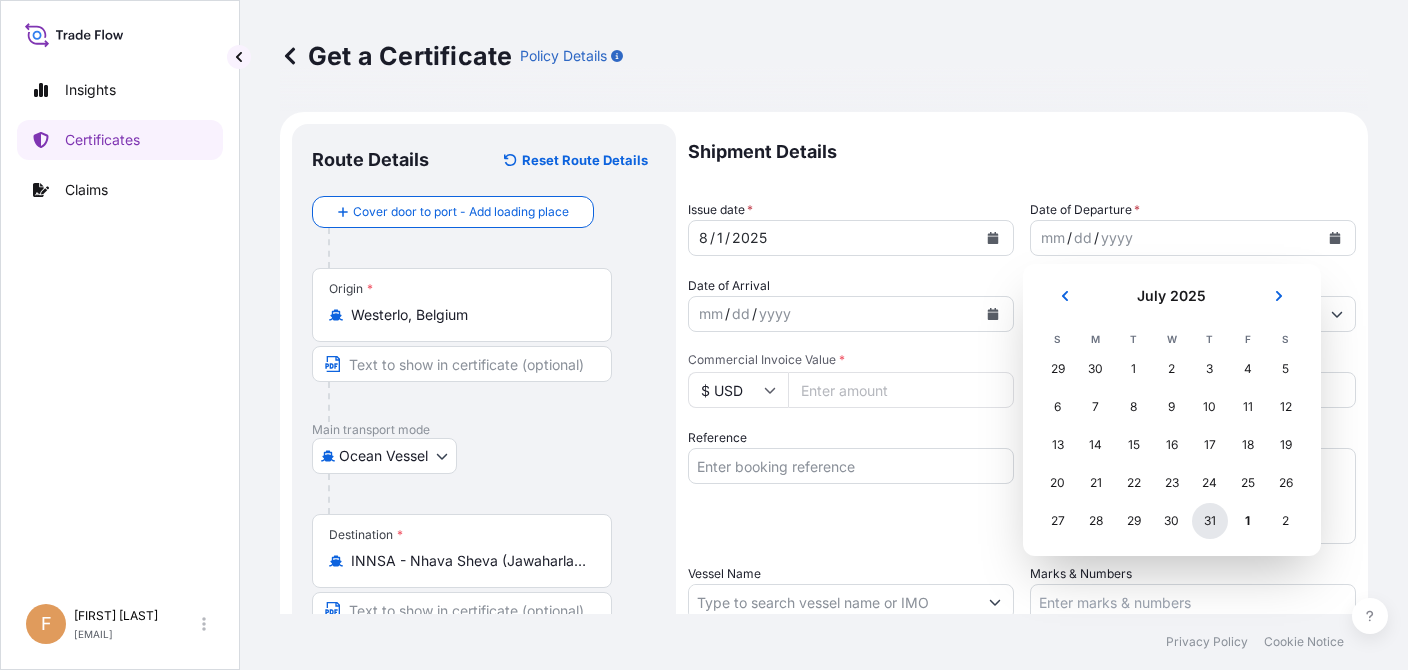click on "31" at bounding box center (1210, 521) 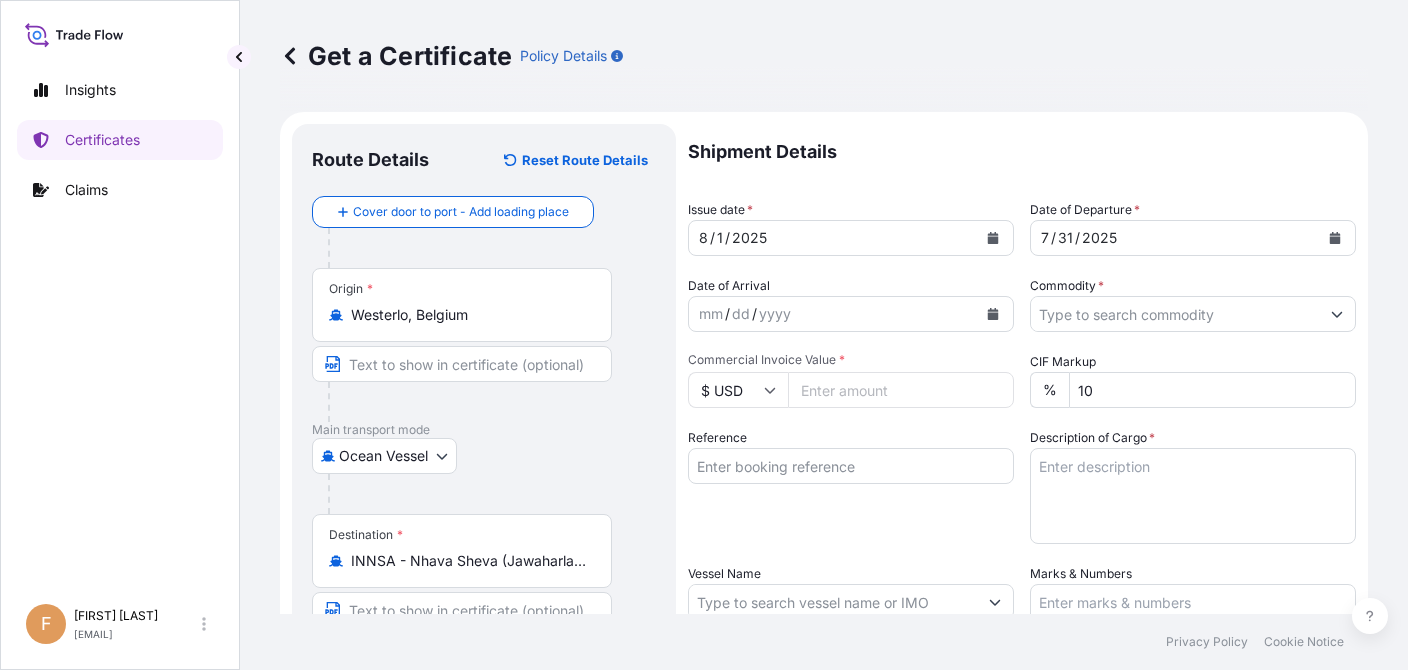 click on "Insights Certificates Claims" at bounding box center [120, 323] 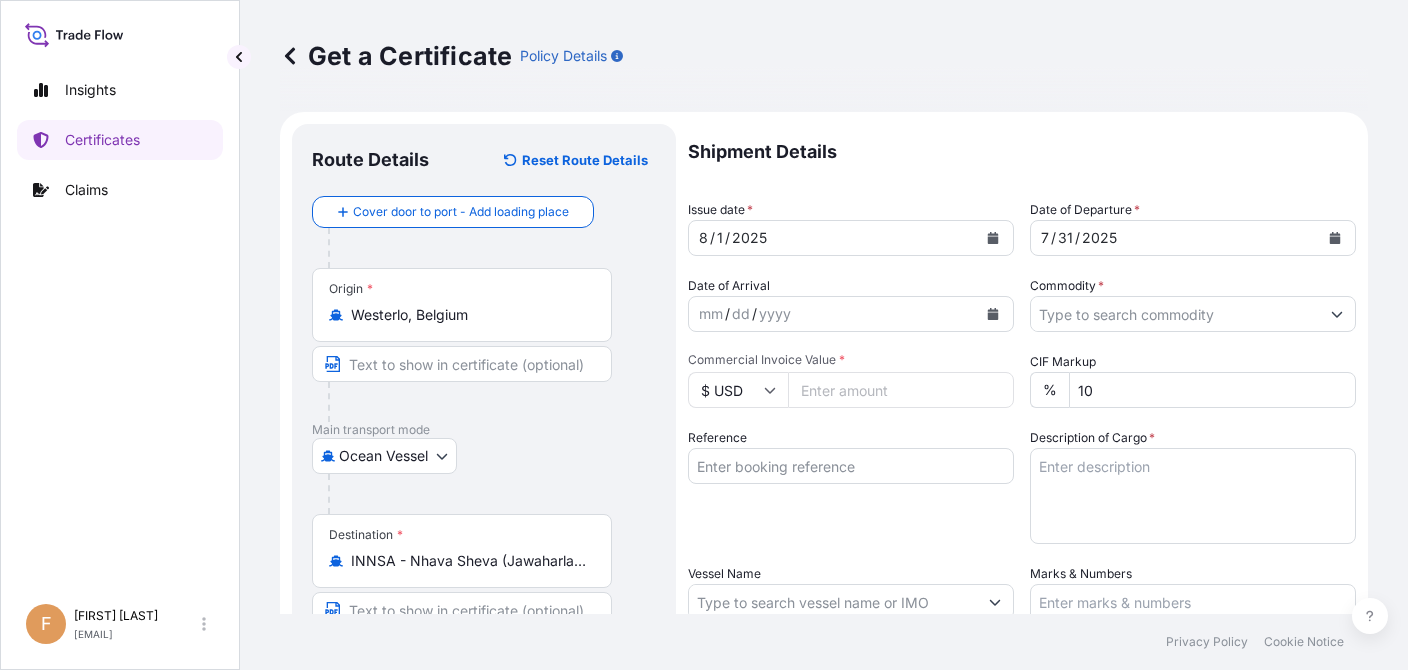 click 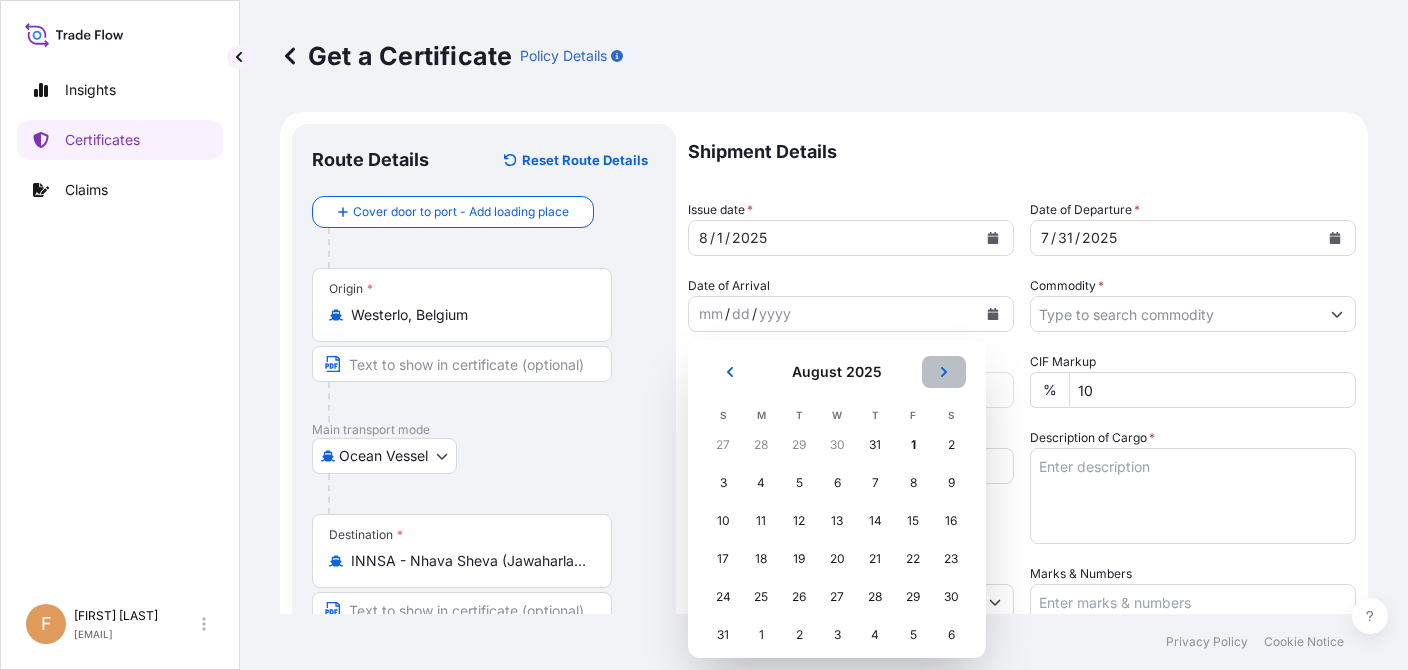 click 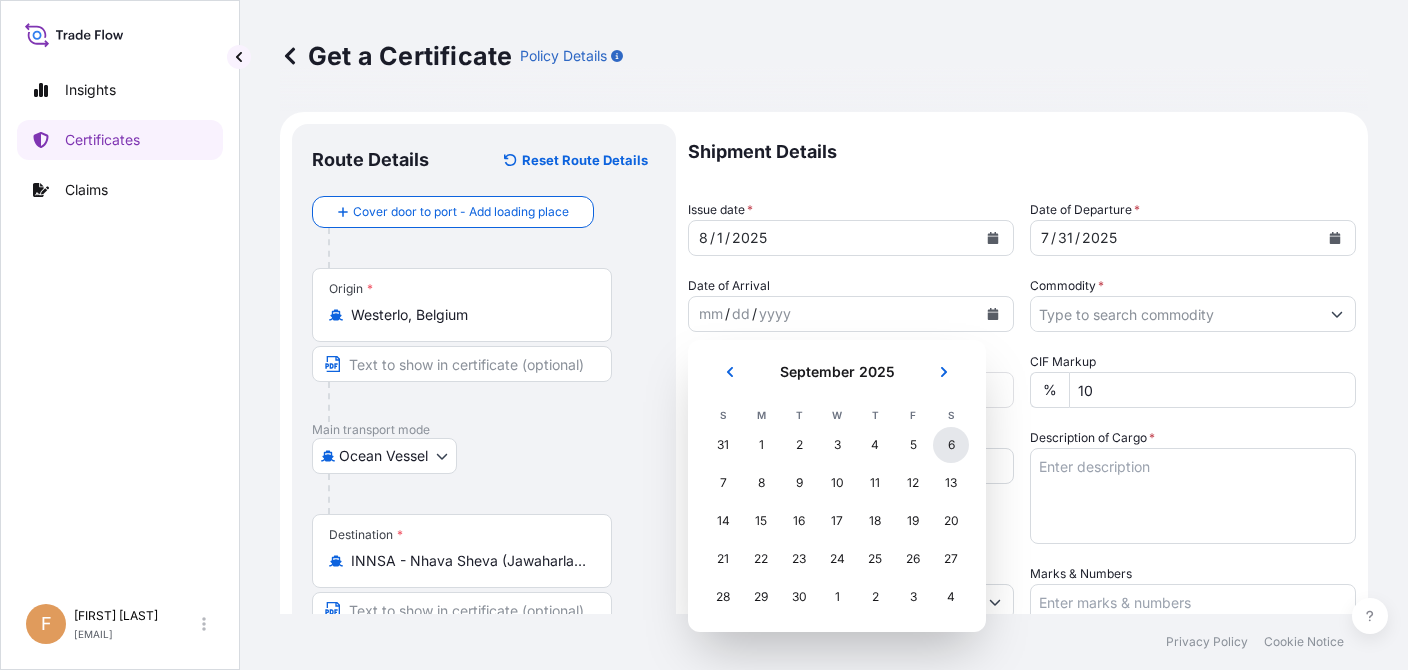 click on "6" at bounding box center [951, 445] 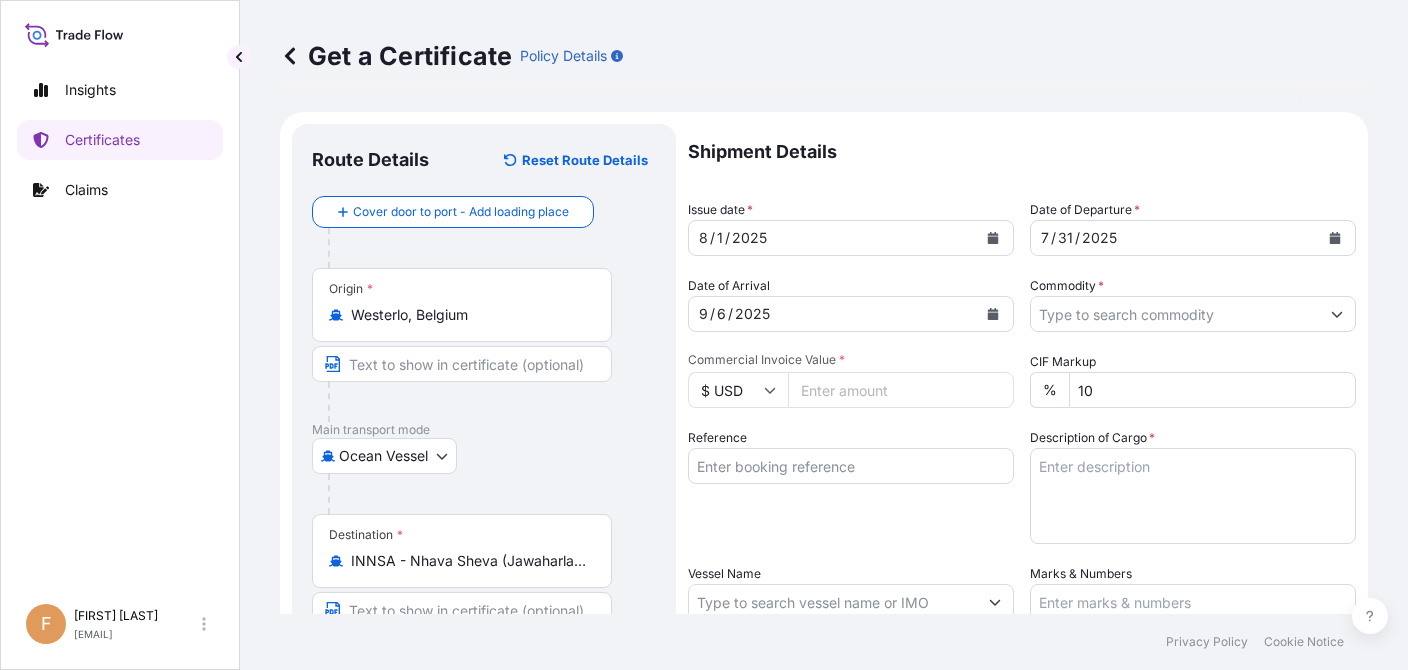 click on "$ USD" at bounding box center (738, 390) 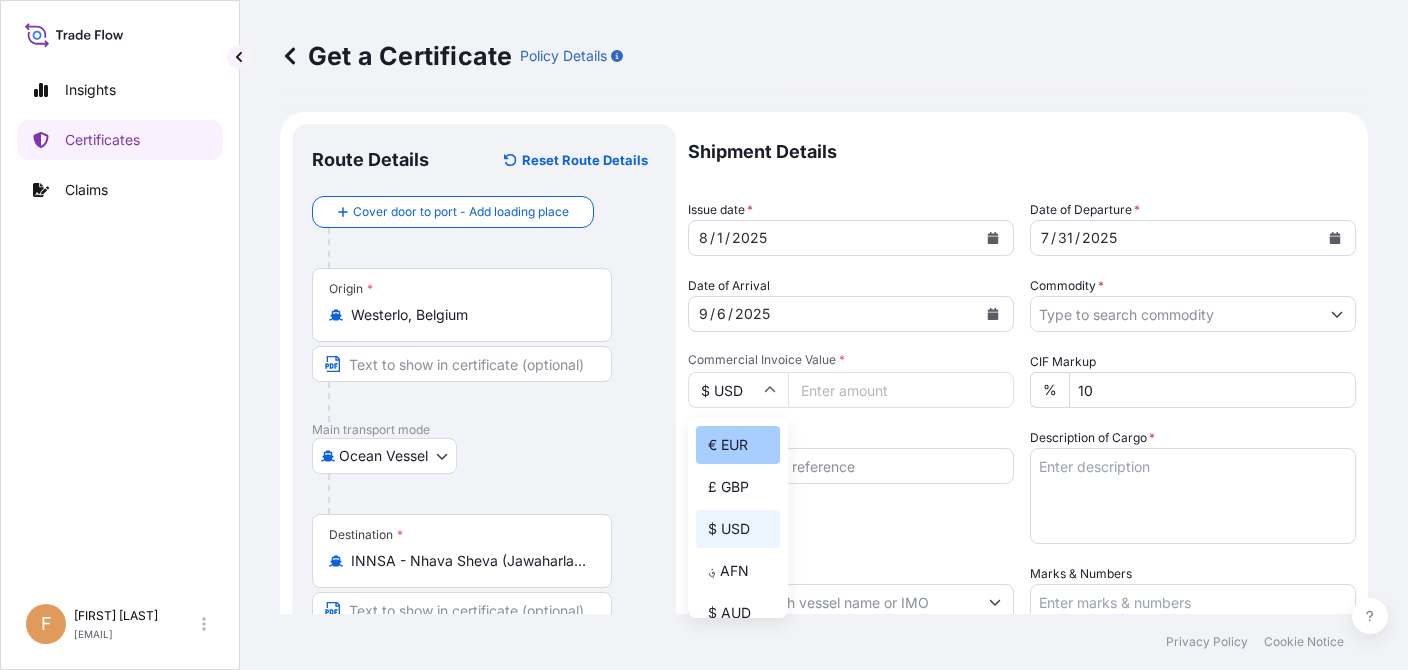 click on "€ EUR" at bounding box center [738, 445] 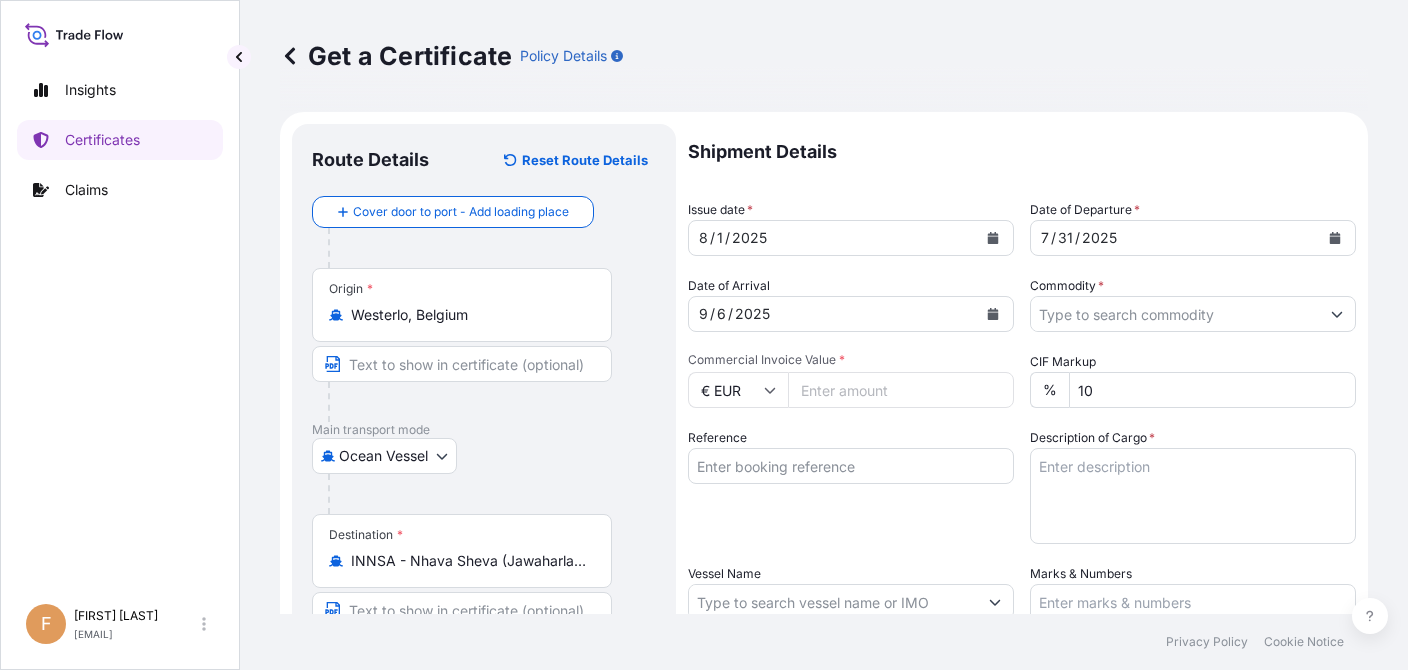 click on "Commercial Invoice Value    *" at bounding box center (901, 390) 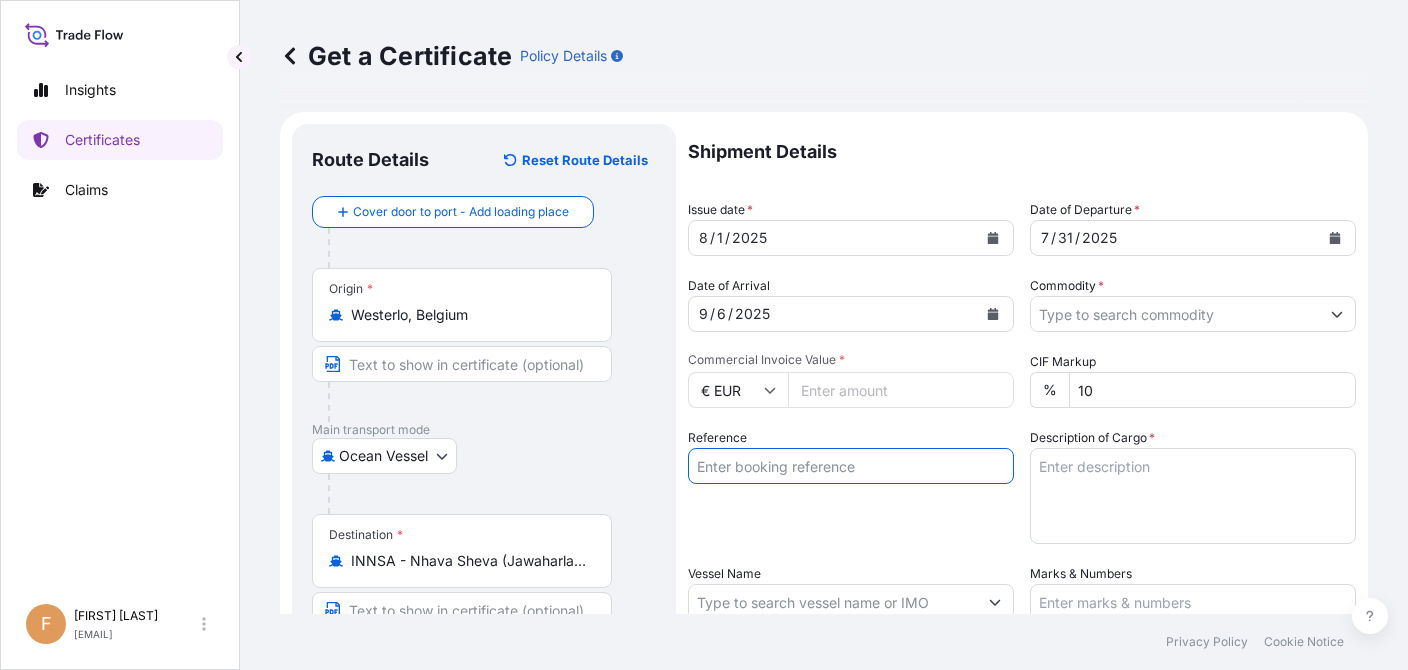 click on "Reference" at bounding box center [851, 466] 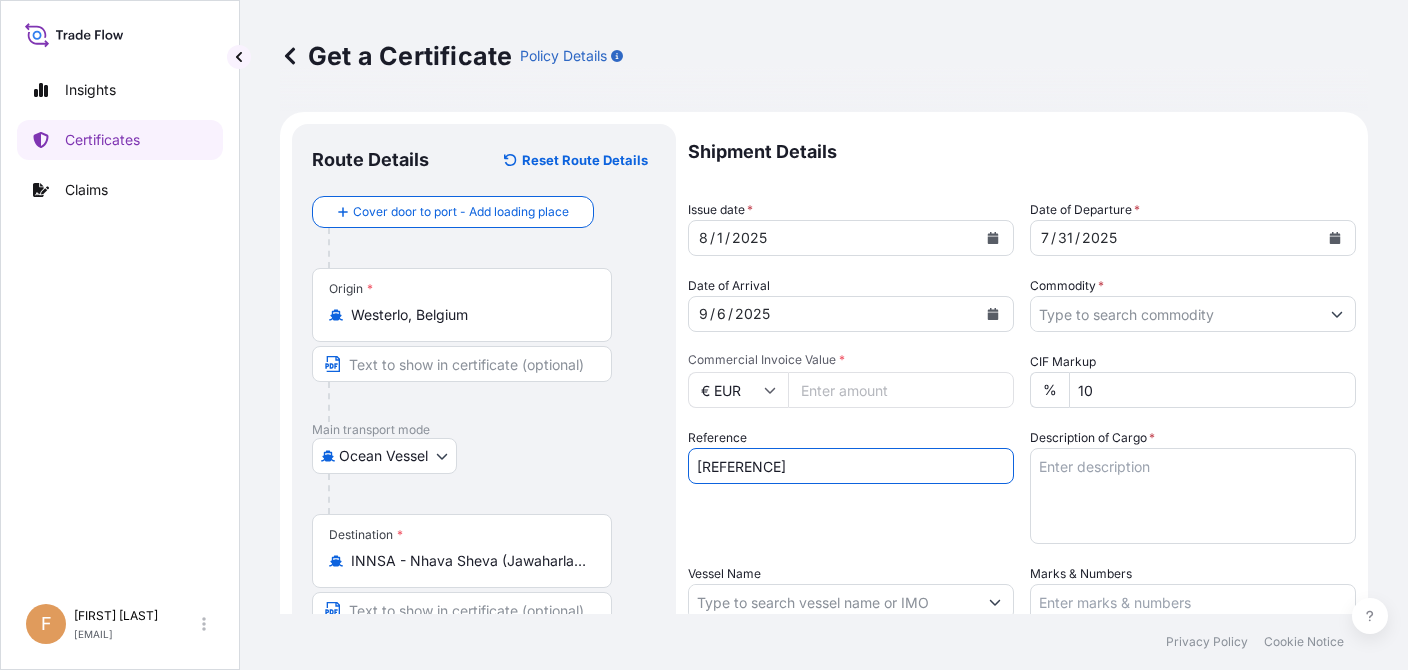 type on "[REFERENCE]" 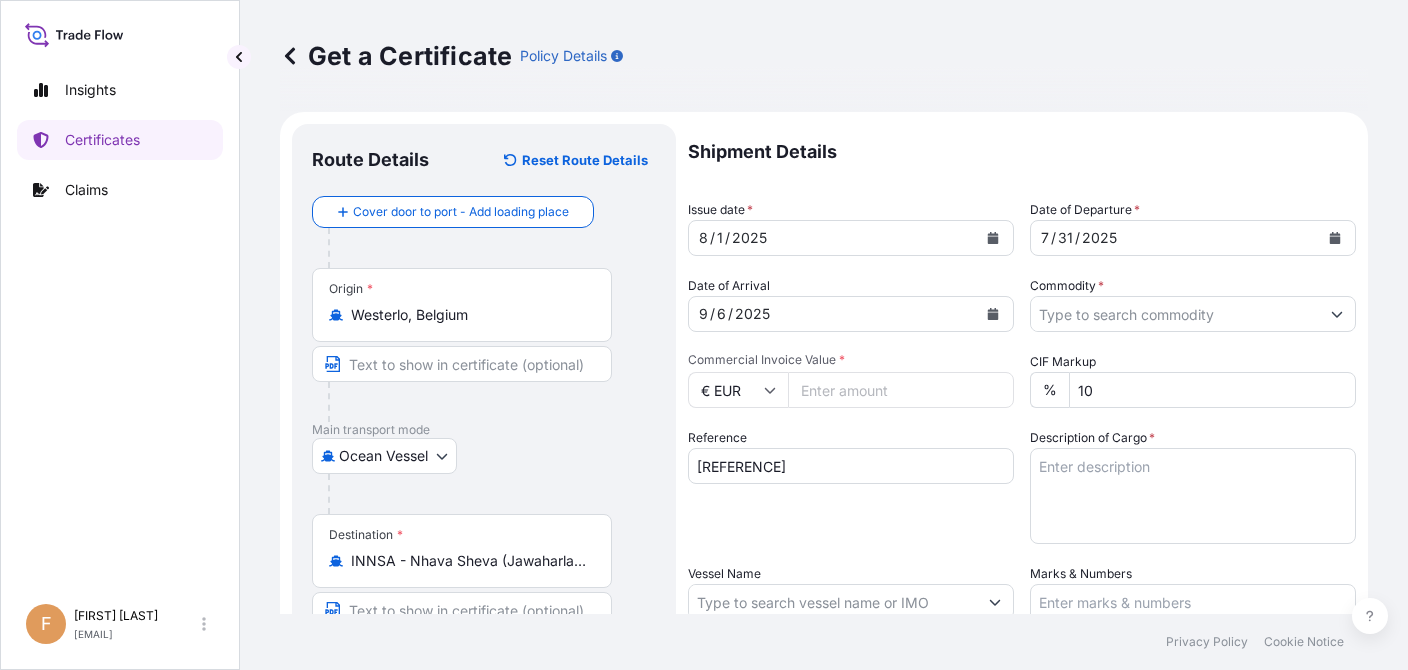drag, startPoint x: 39, startPoint y: 359, endPoint x: 97, endPoint y: 383, distance: 62.76942 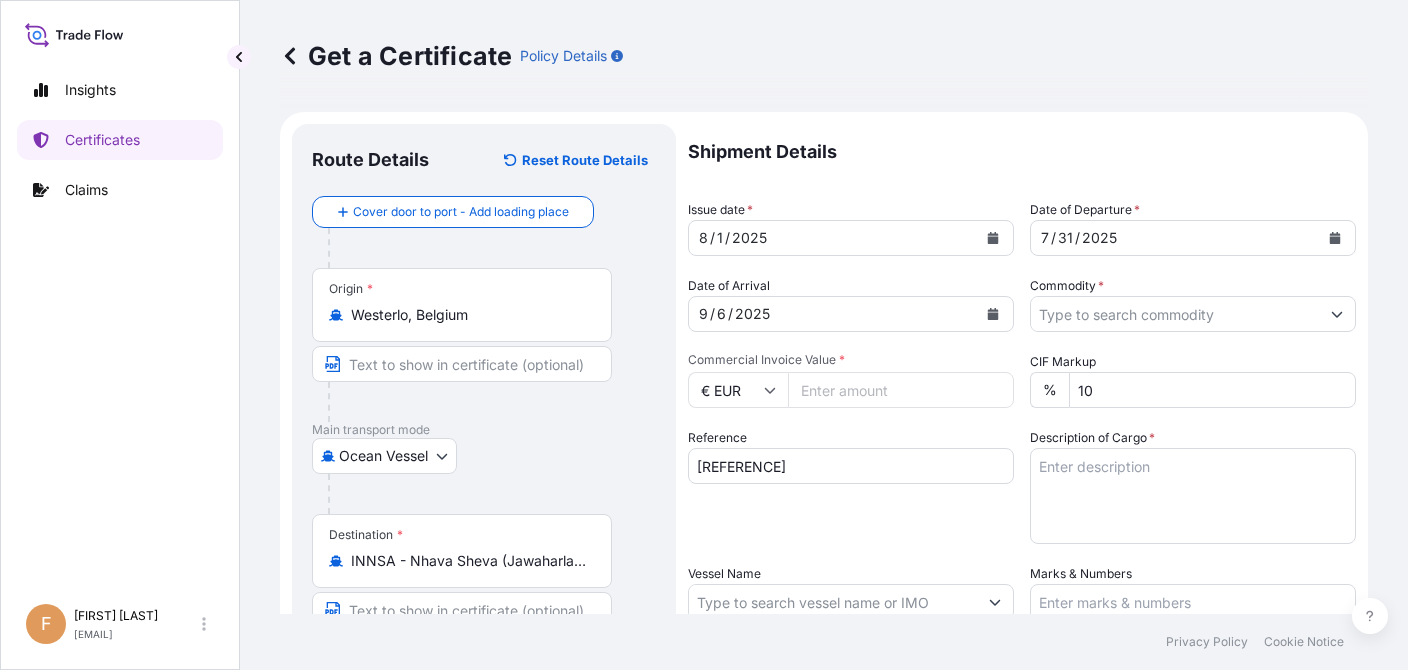 click on "Description of Cargo *" at bounding box center [1193, 496] 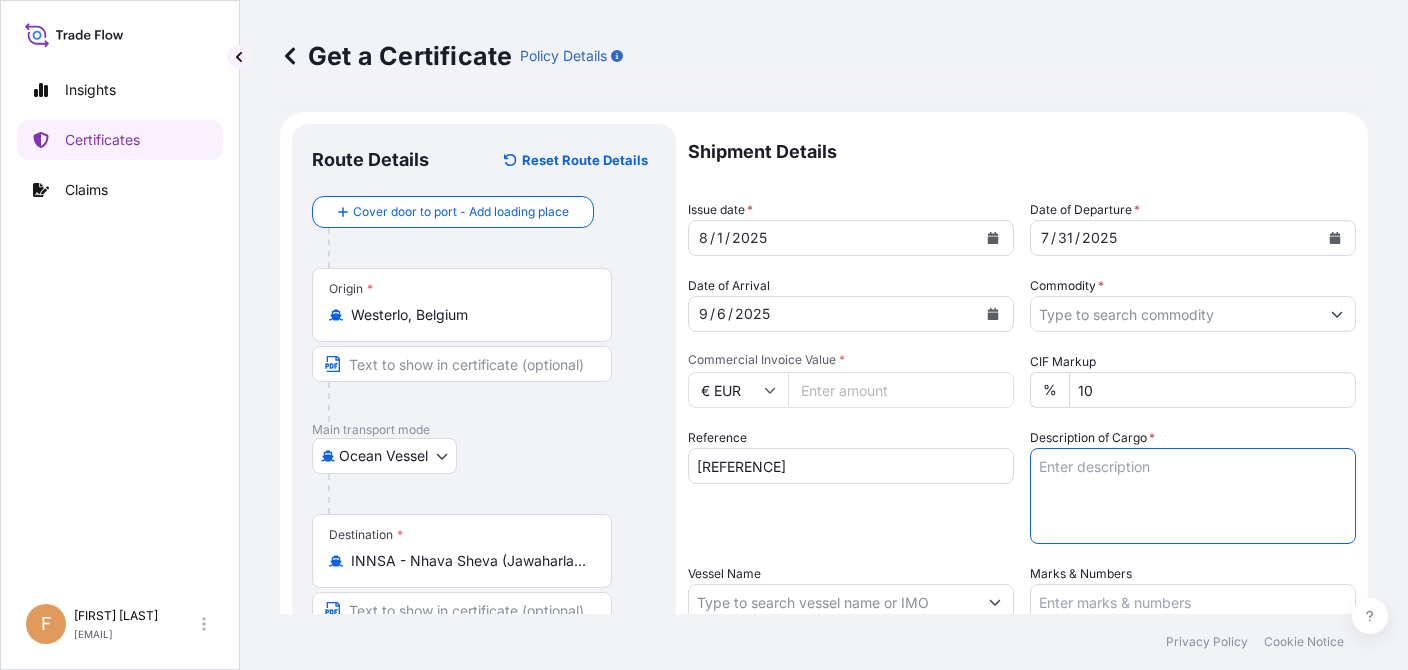 paste on "BAG LOADED ONTO
PALLETS LOADED INTO
1 40' CONTAINER(S)
ESTALOC(TM) 59300 NAT 051, BAG
GW 4,144.00 KGS
NW 4,000.00 KGS
200 BAG LOADED ONTO
5 PALLETS LOADED INTO
1 40' CONTAINER(S)
ESTANE(R) 58887 NAT 055, PE BAG
GW 5,160.00 KGS
NW 5,000.00 KGS" 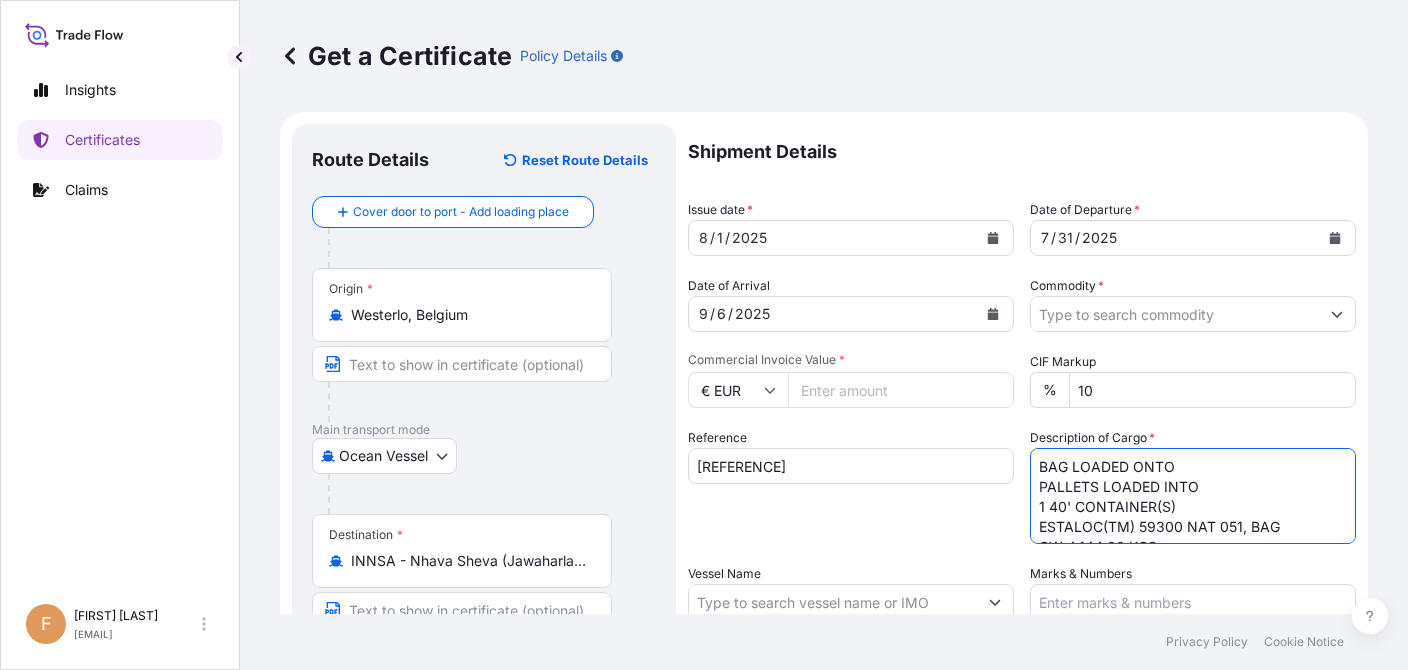 scroll, scrollTop: 212, scrollLeft: 0, axis: vertical 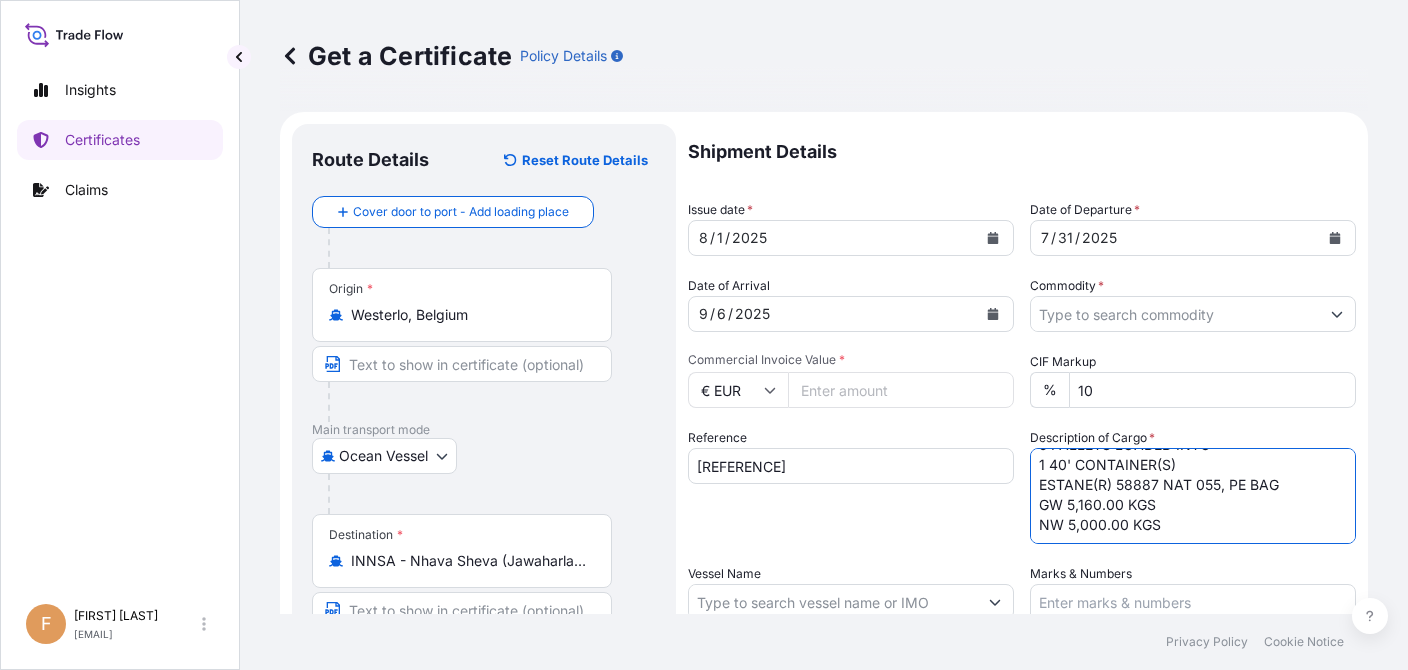 type on "BAG LOADED ONTO
PALLETS LOADED INTO
1 40' CONTAINER(S)
ESTALOC(TM) 59300 NAT 051, BAG
GW 4,144.00 KGS
NW 4,000.00 KGS
200 BAG LOADED ONTO
5 PALLETS LOADED INTO
1 40' CONTAINER(S)
ESTANE(R) 58887 NAT 055, PE BAG
GW 5,160.00 KGS
NW 5,000.00 KGS" 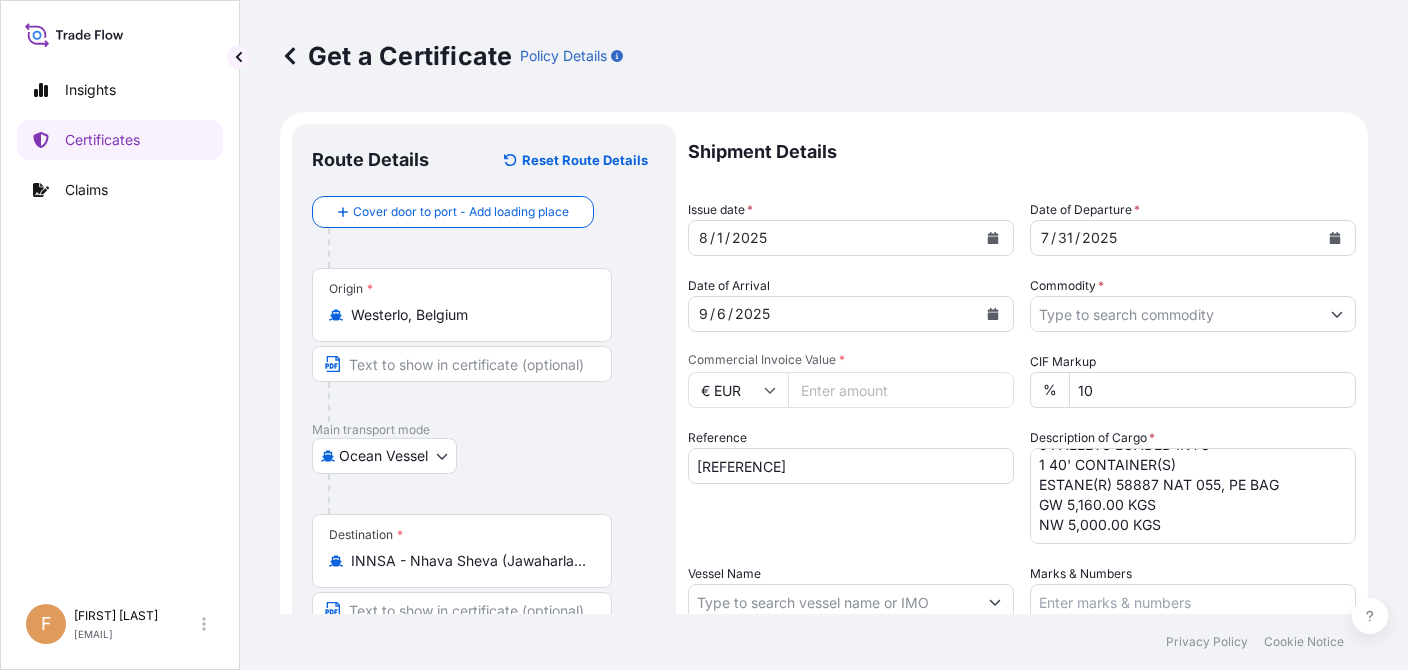 click on "Reference [REFERENCE]" at bounding box center [851, 486] 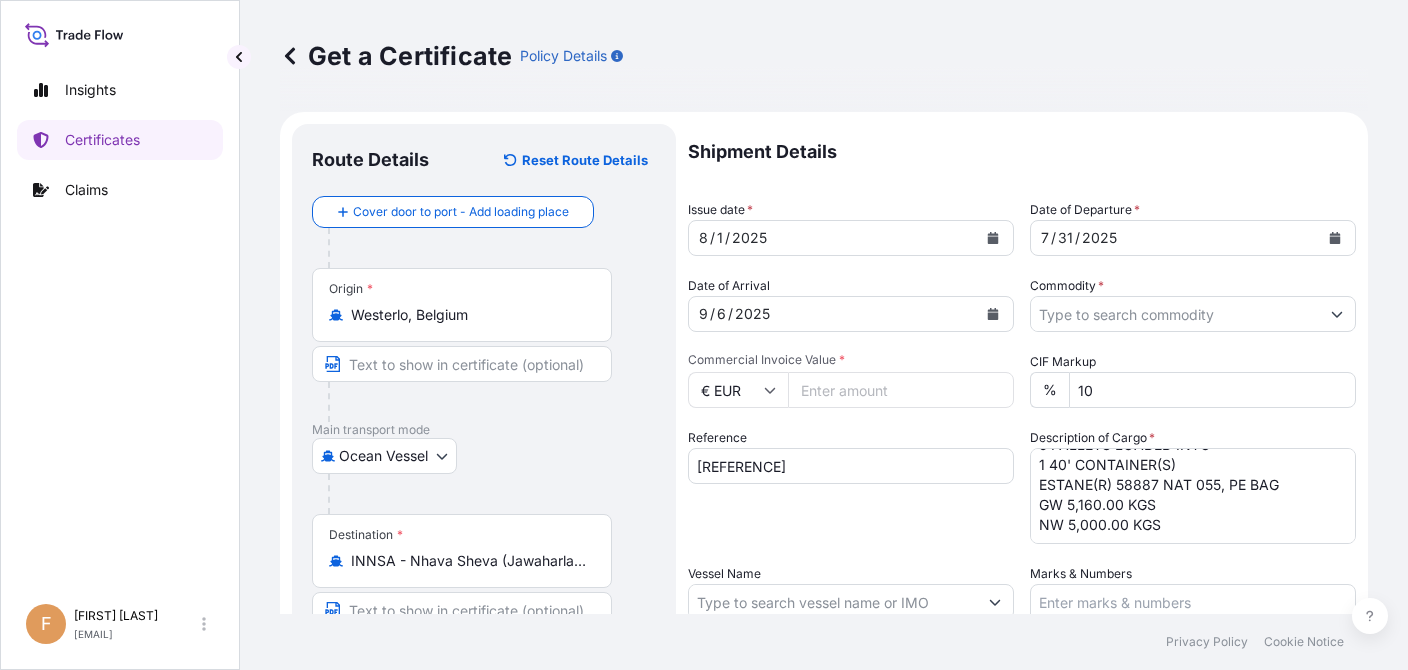scroll, scrollTop: 100, scrollLeft: 0, axis: vertical 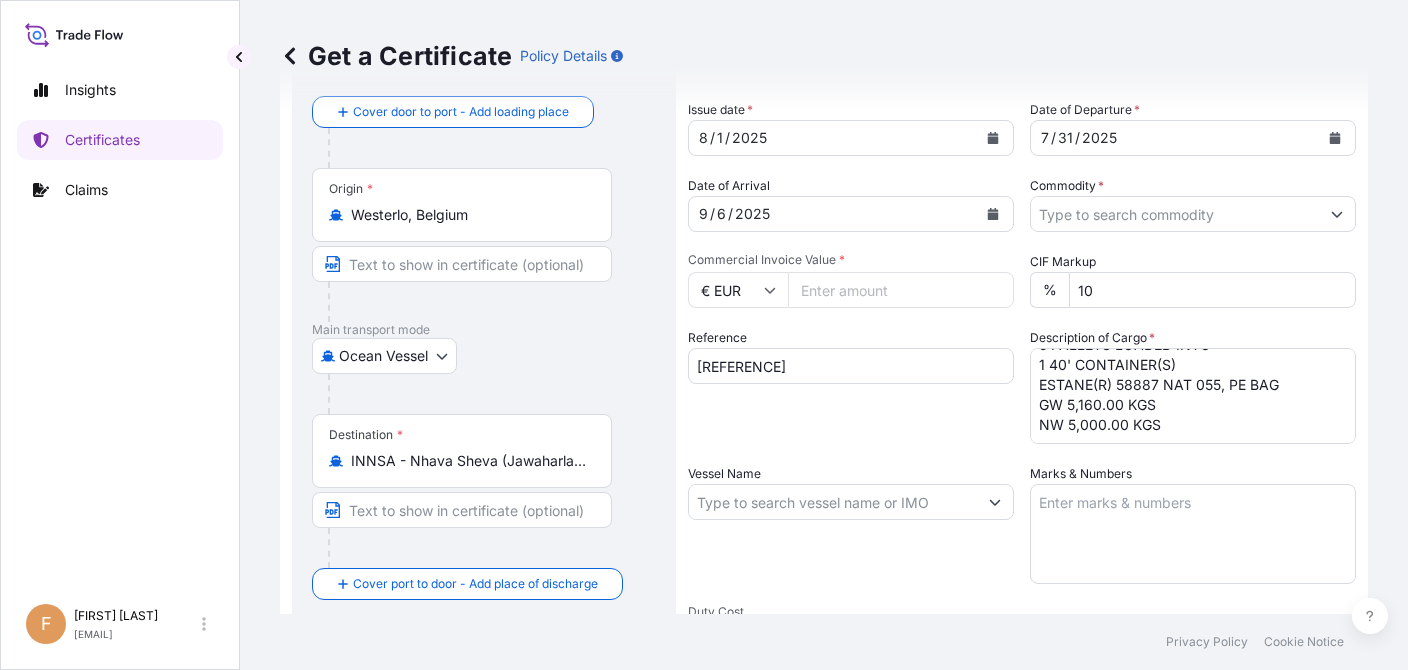 click on "Vessel Name" at bounding box center (833, 502) 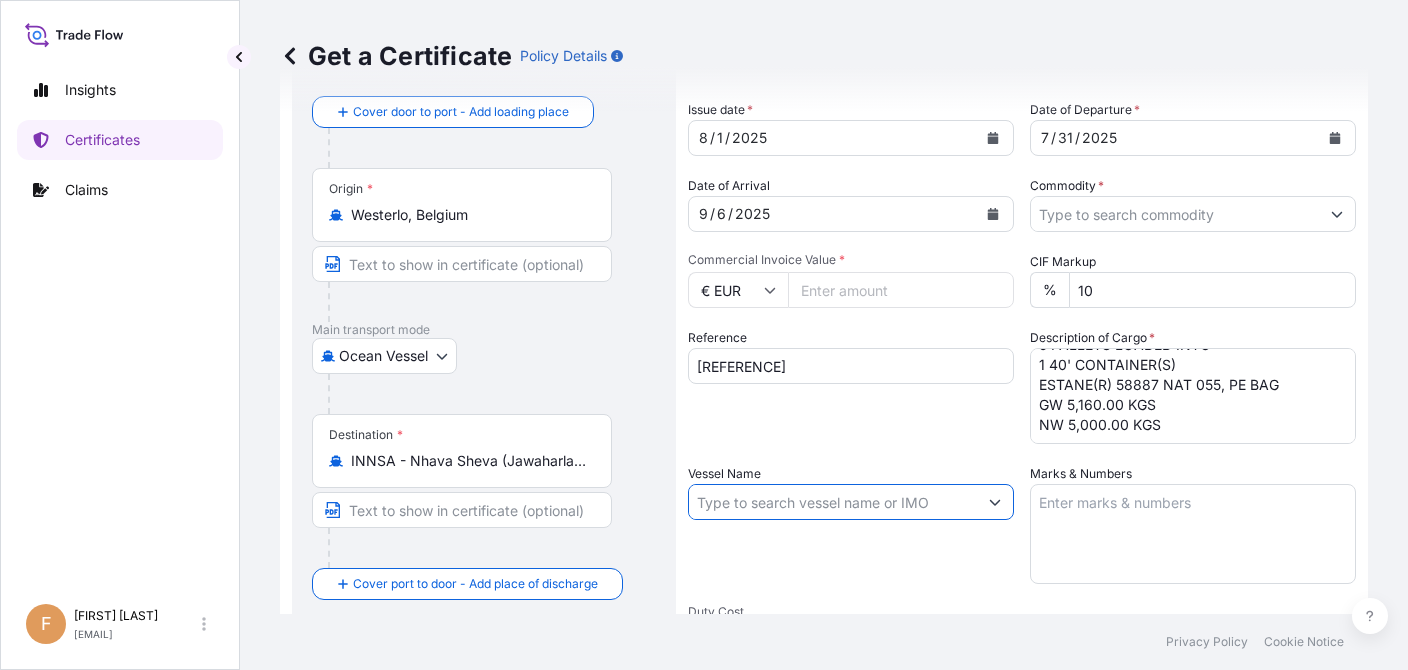 paste on "MSC VALERIA" 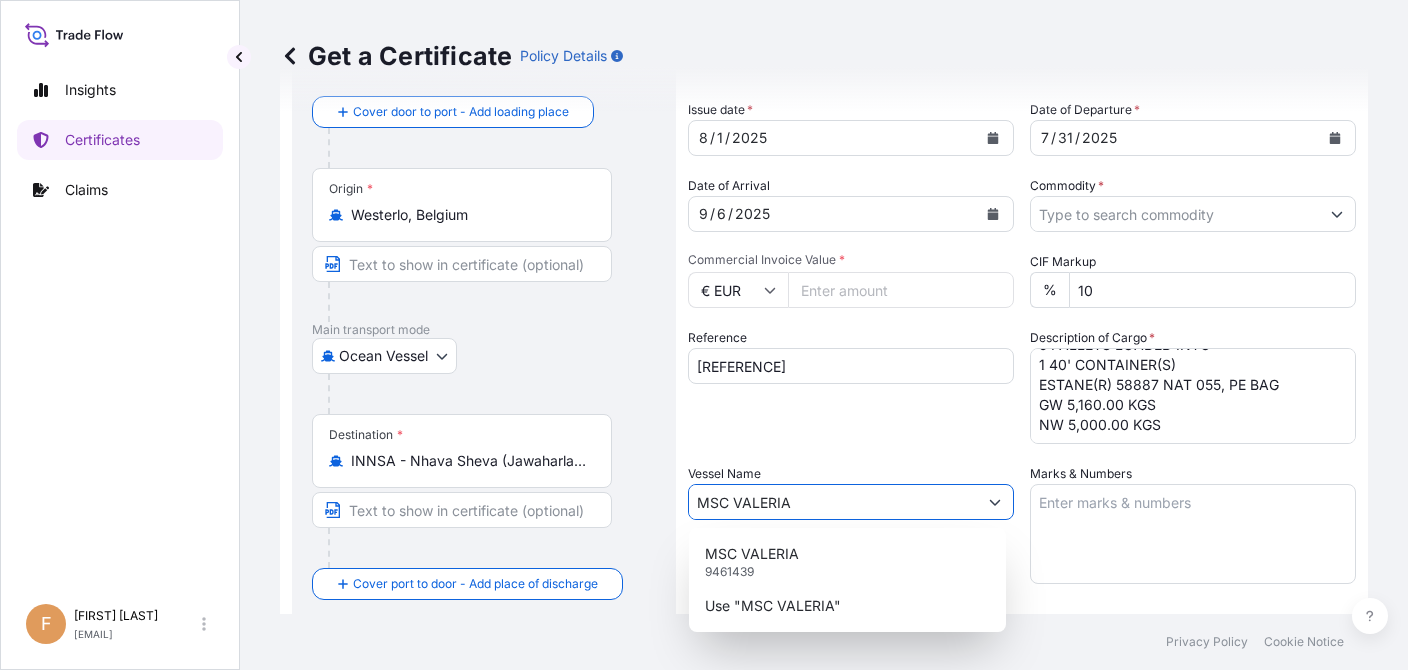type on "MSC VALERIA" 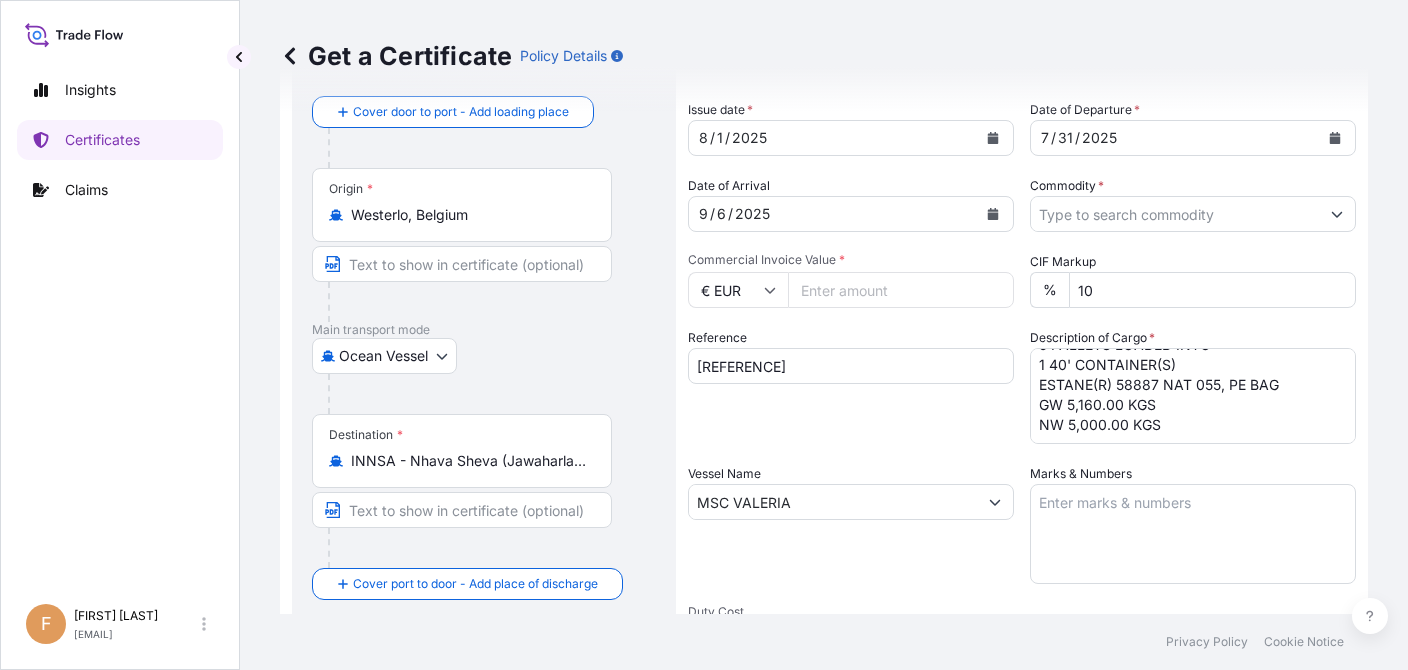 click on "Insights Certificates Claims" at bounding box center (120, 323) 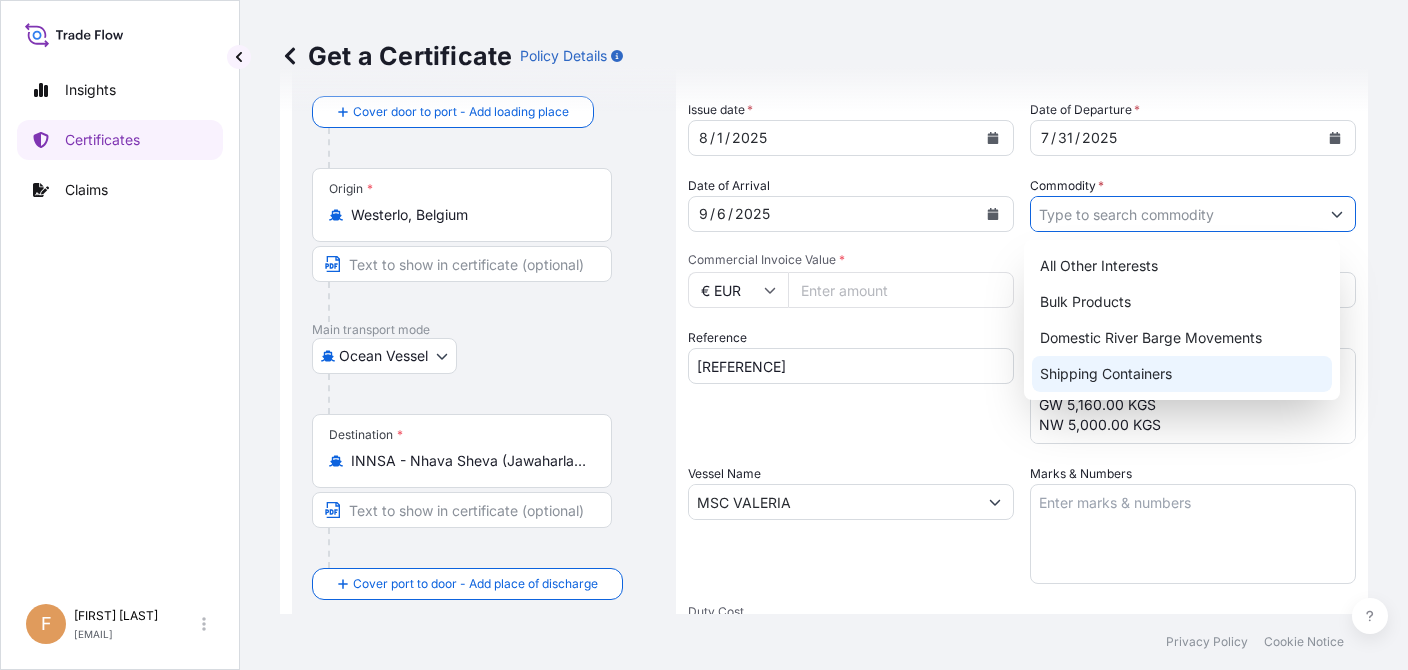 click on "Shipping Containers" at bounding box center [1182, 374] 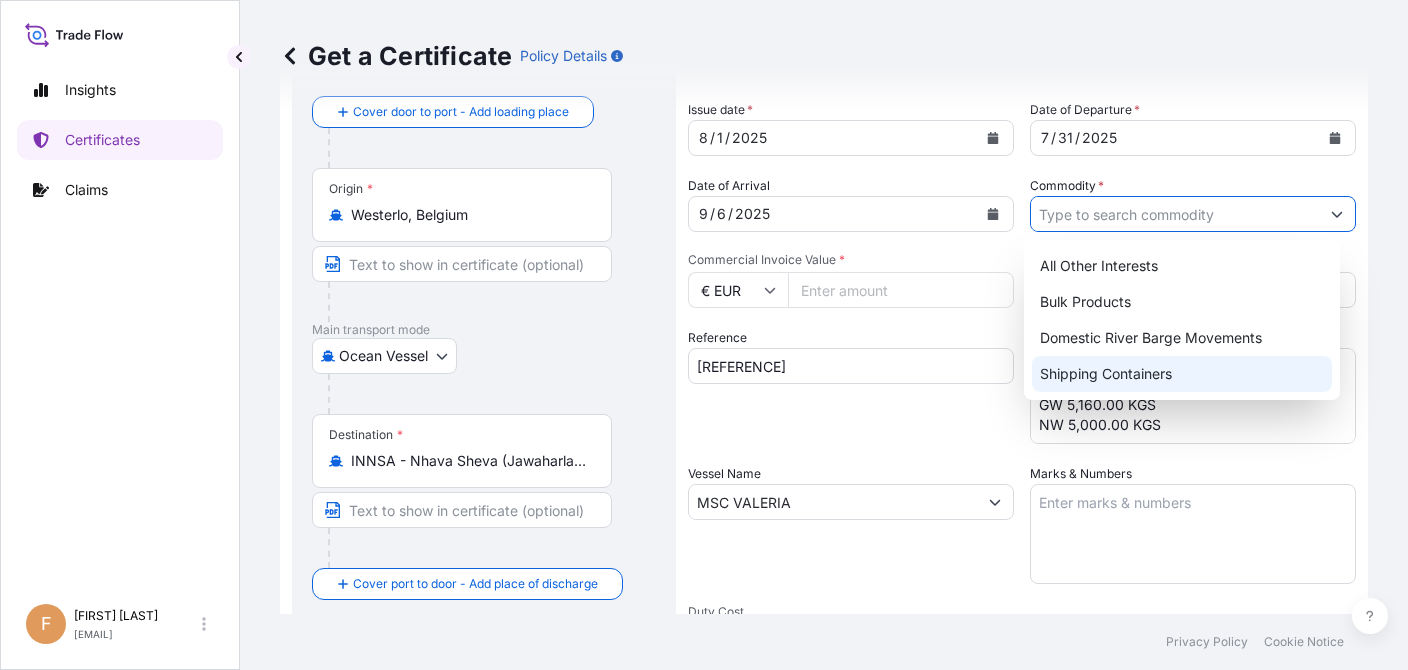 type on "Shipping Containers" 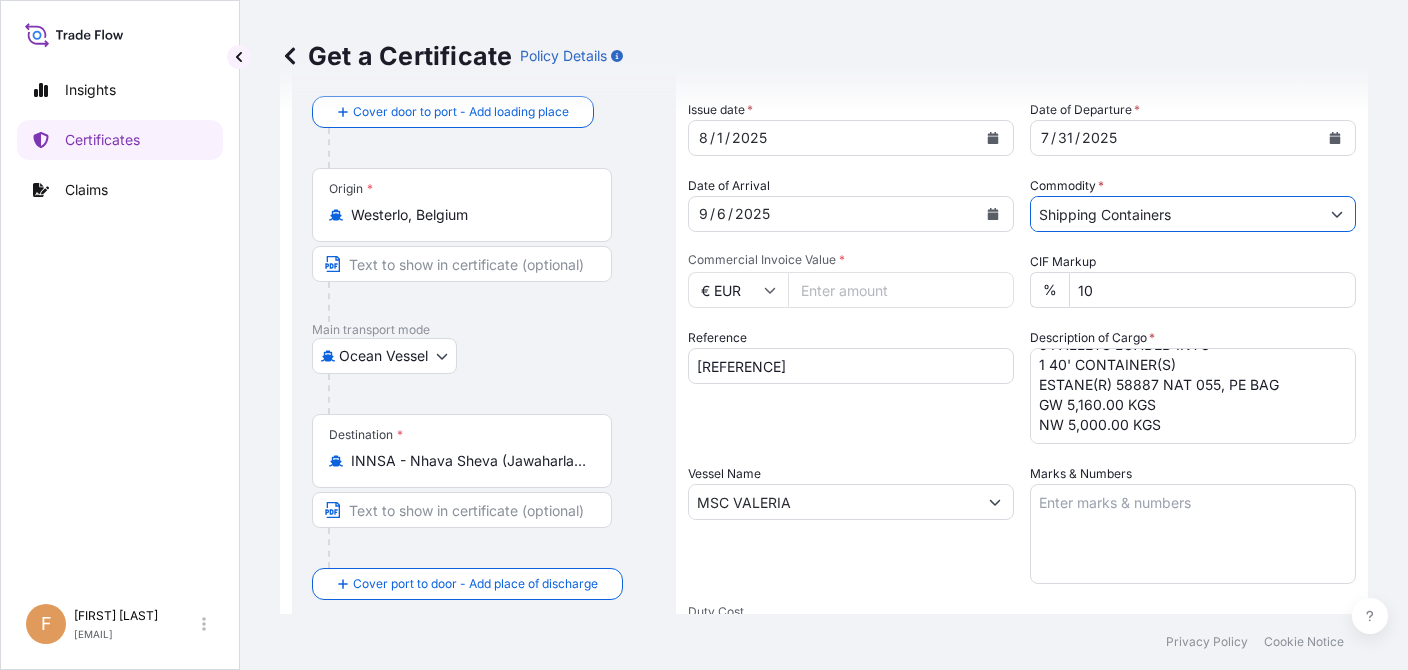 click on "Vessel Name MSC VALERIA" at bounding box center (851, 524) 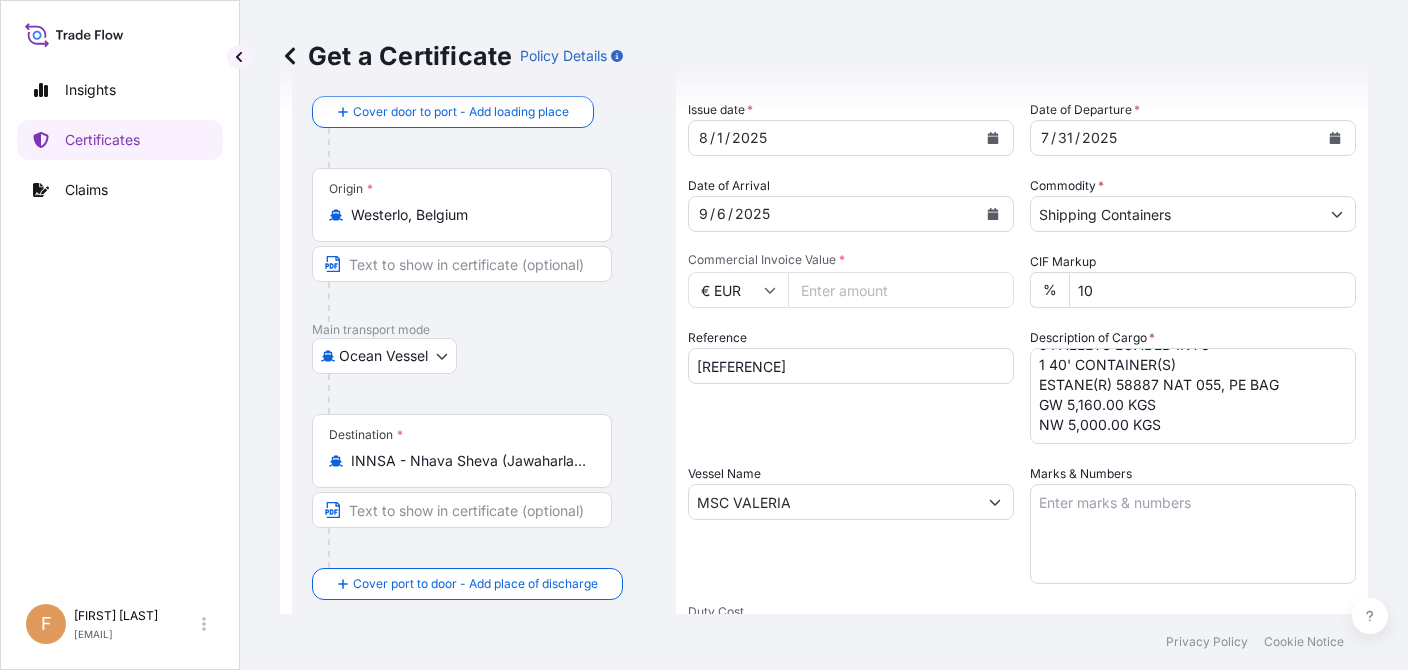 click on "Reference [REFERENCE]" at bounding box center (851, 386) 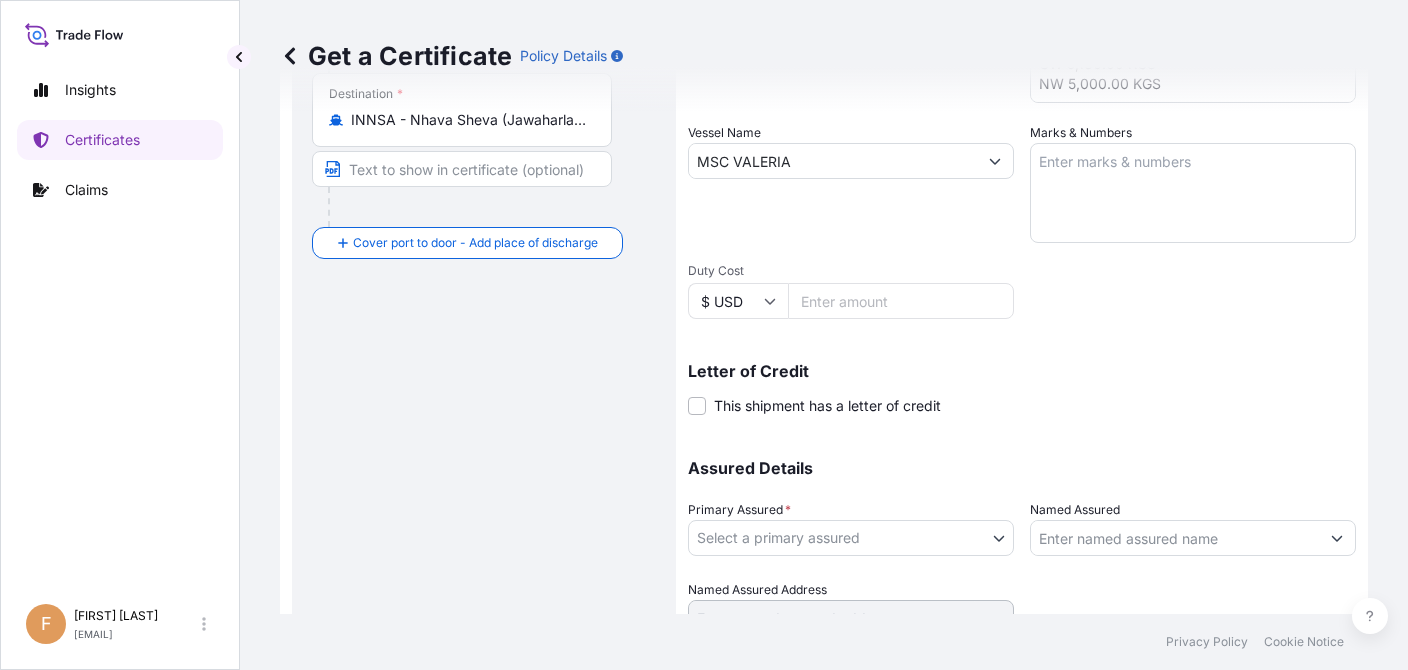 scroll, scrollTop: 500, scrollLeft: 0, axis: vertical 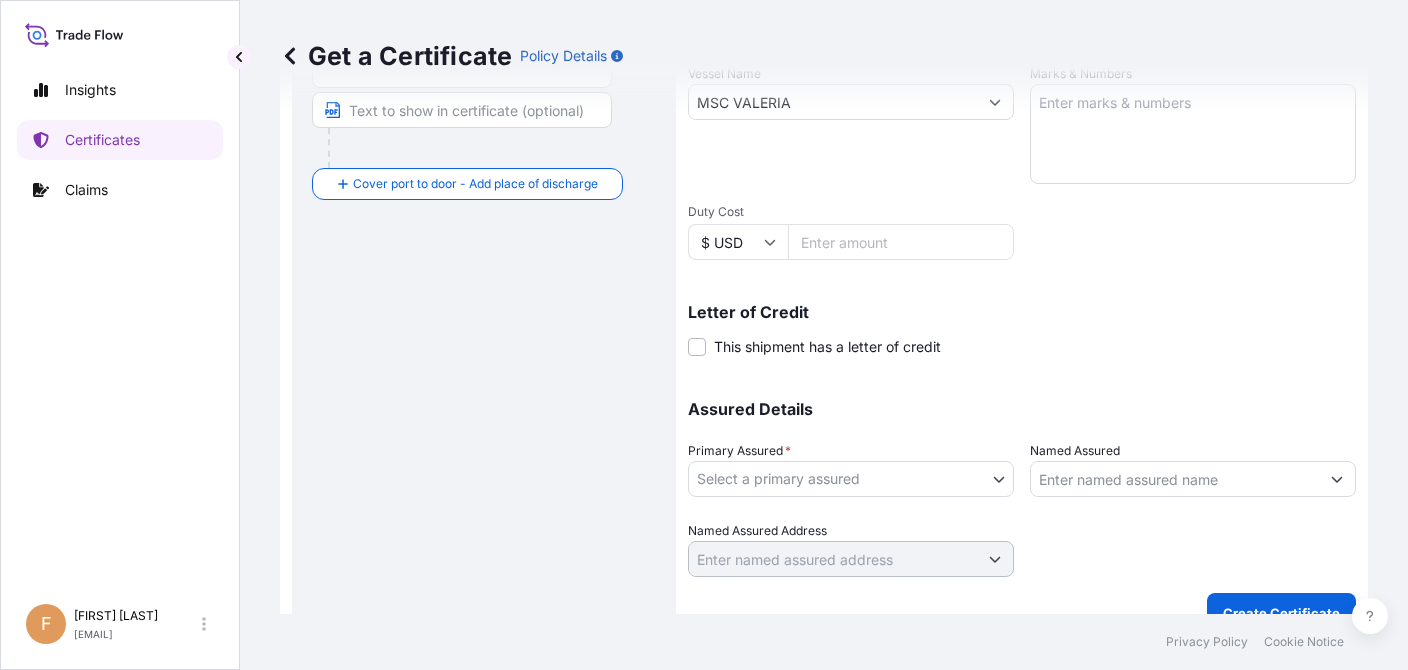 click on "Route Details Reset Route Details   Cover door to port - Add loading place Place of loading Road / Inland Road / Inland Origin * Westerlo, Belgium Main transport mode Ocean Vessel Air Barge Road Ocean Vessel Rail Barge in Tow Destination * INNSA - Nhava Sheva (Jawaharlal Nehru), India Cover port to door - Add place of discharge Road / Inland Road / Inland Place of Discharge Shipment Details Issue date * [DATE] Date of Departure * [DATE] Date of Arrival [DATE] Commodity * Shipping Containers Packing Category Commercial Invoice Value    * € EUR [PRICE] CIF Markup % 10 Reference [REFERENCE] Description of Cargo * Vessel Name   * *" at bounding box center [704, 335] 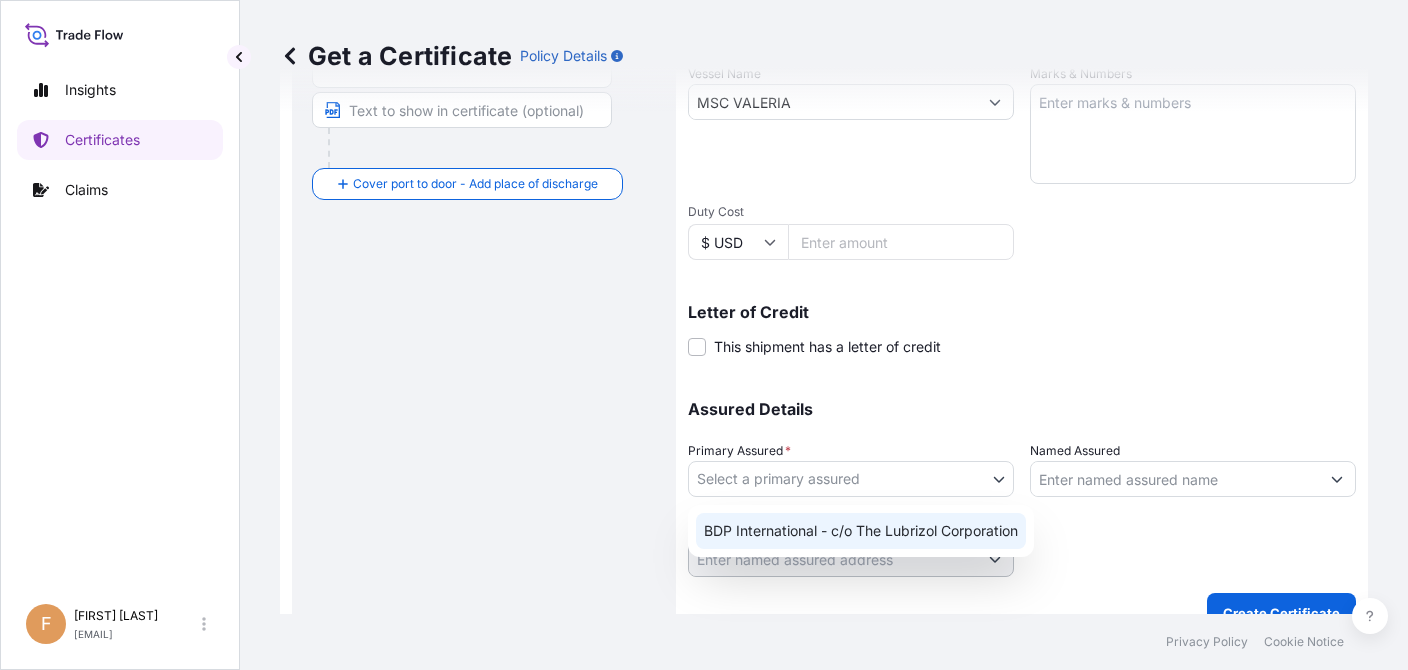 click on "BDP International - c/o The Lubrizol Corporation" at bounding box center [861, 531] 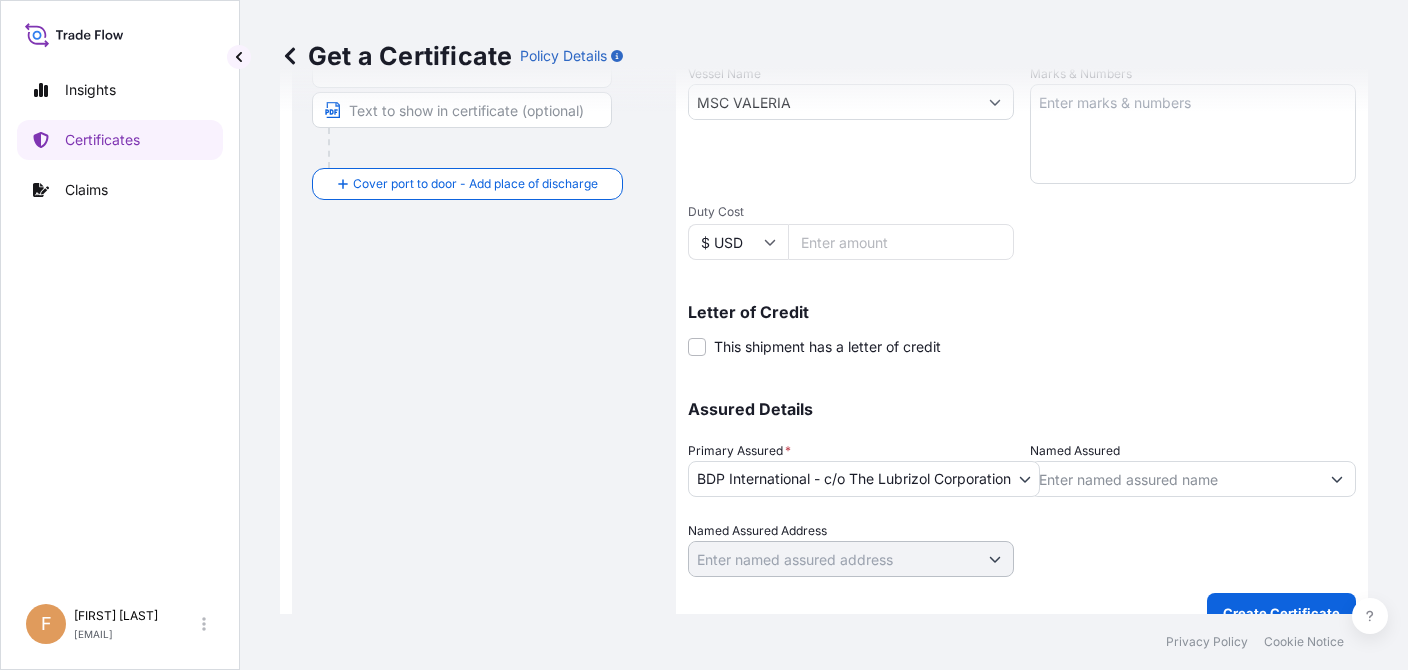 click on "Route Details Reset Route Details   Cover door to port - Add loading place Place of loading Road / Inland Road / Inland Origin * Westerlo, Belgium Main transport mode Ocean Vessel Air Barge Road Ocean Vessel Rail Barge in Tow Destination * INNSA - Nhava Sheva (Jawaharlal Nehru), India Cover port to door - Add place of discharge Road / Inland Road / Inland Place of Discharge" at bounding box center [484, 128] 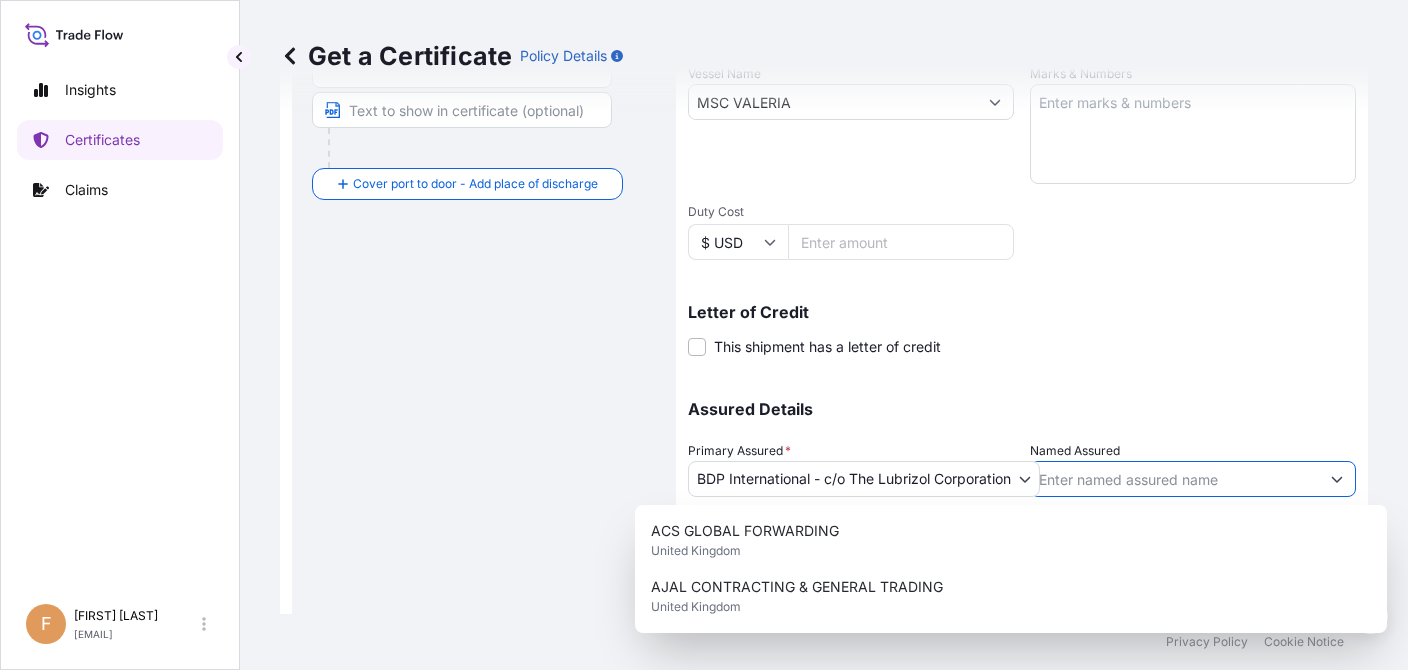 paste on "HGS (INDIA) LIMITED" 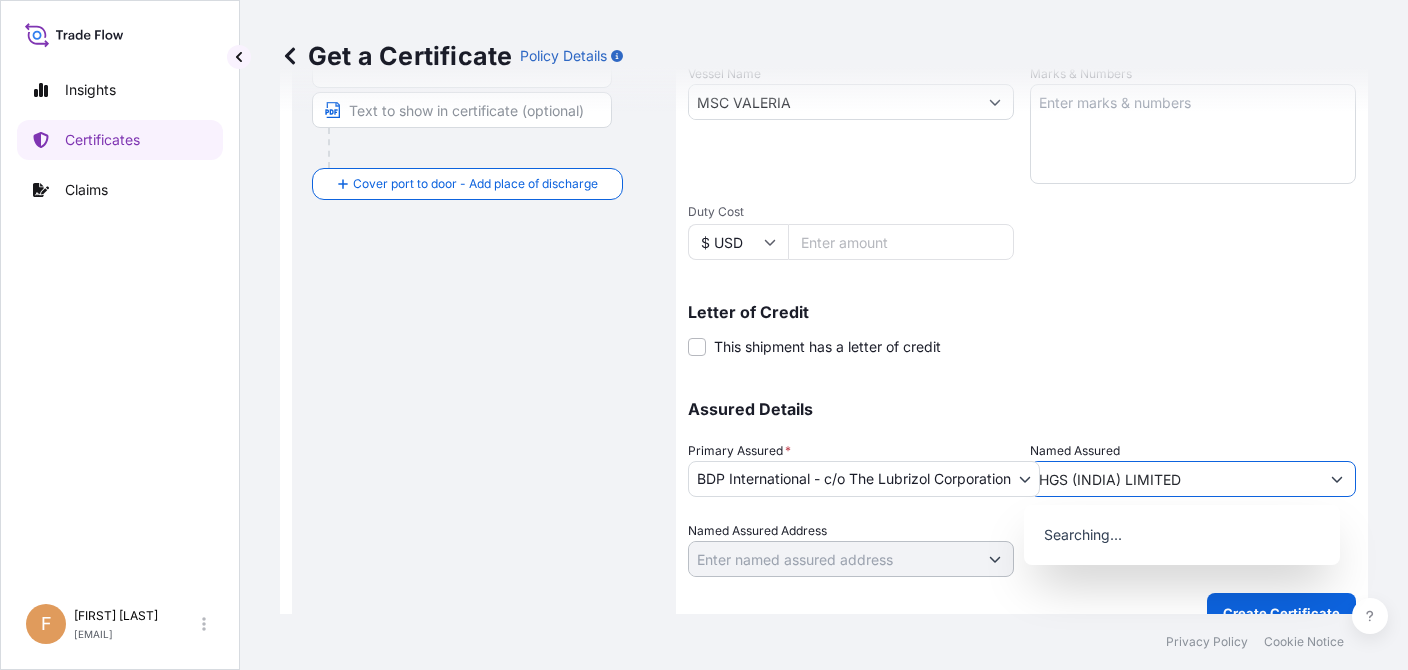 type on "HGS (INDIA) LIMITED" 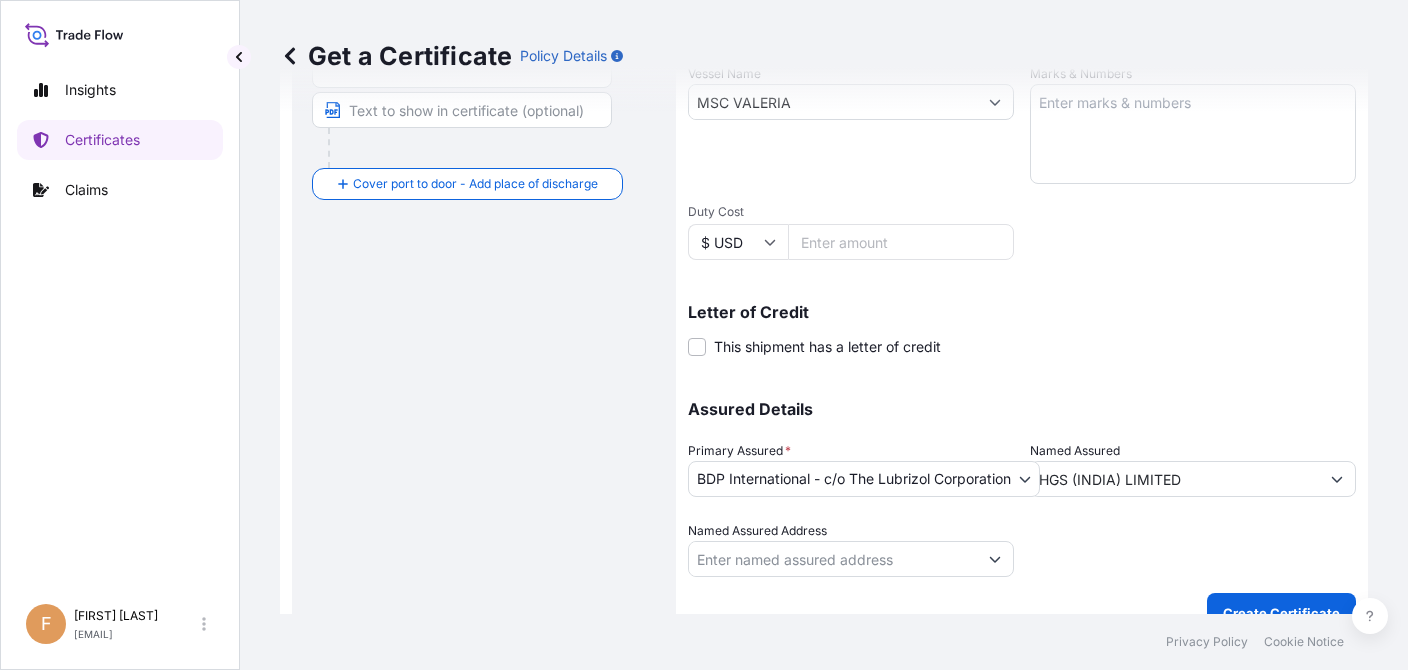 click at bounding box center [1193, 549] 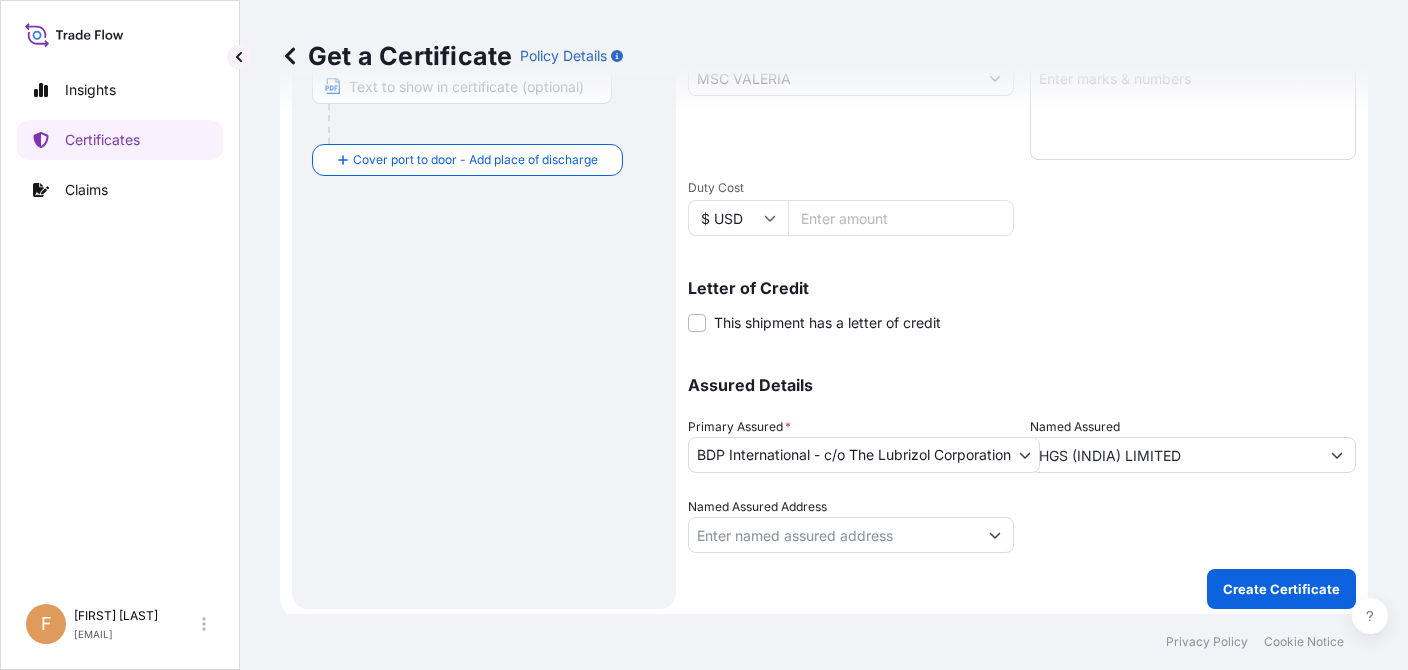 scroll, scrollTop: 531, scrollLeft: 0, axis: vertical 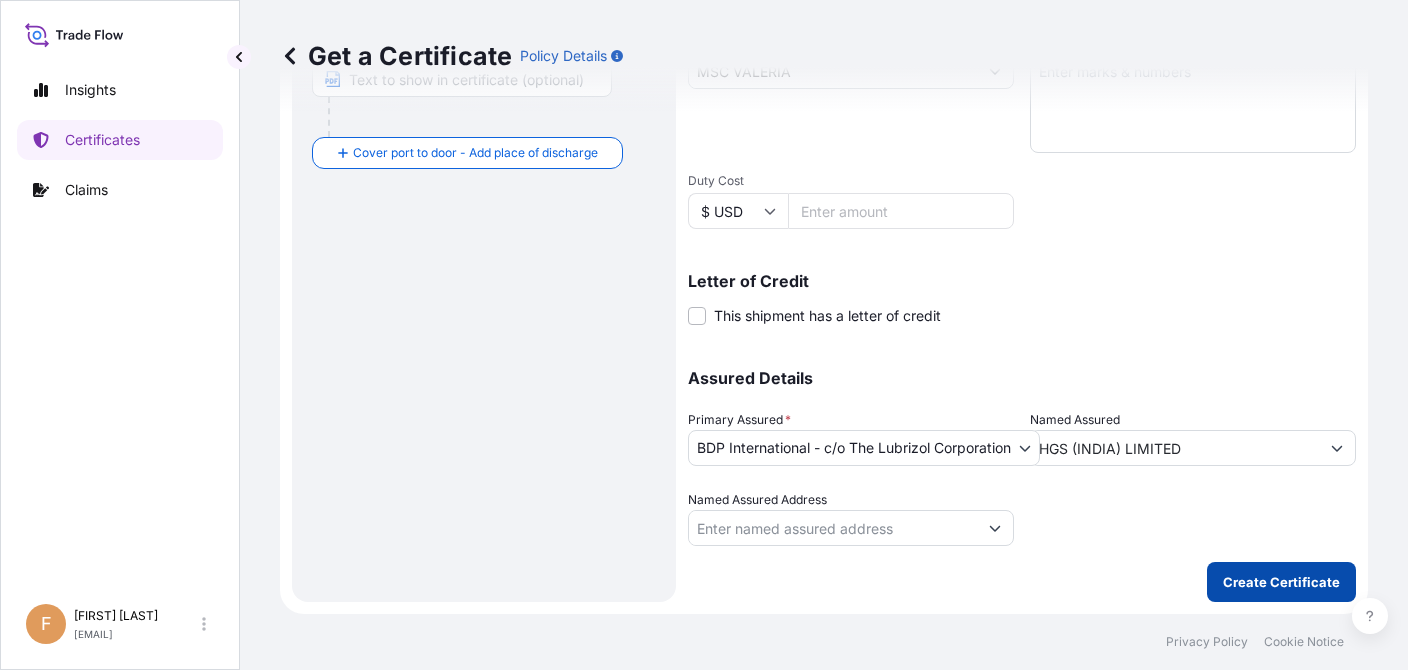 click on "Create Certificate" at bounding box center (1281, 582) 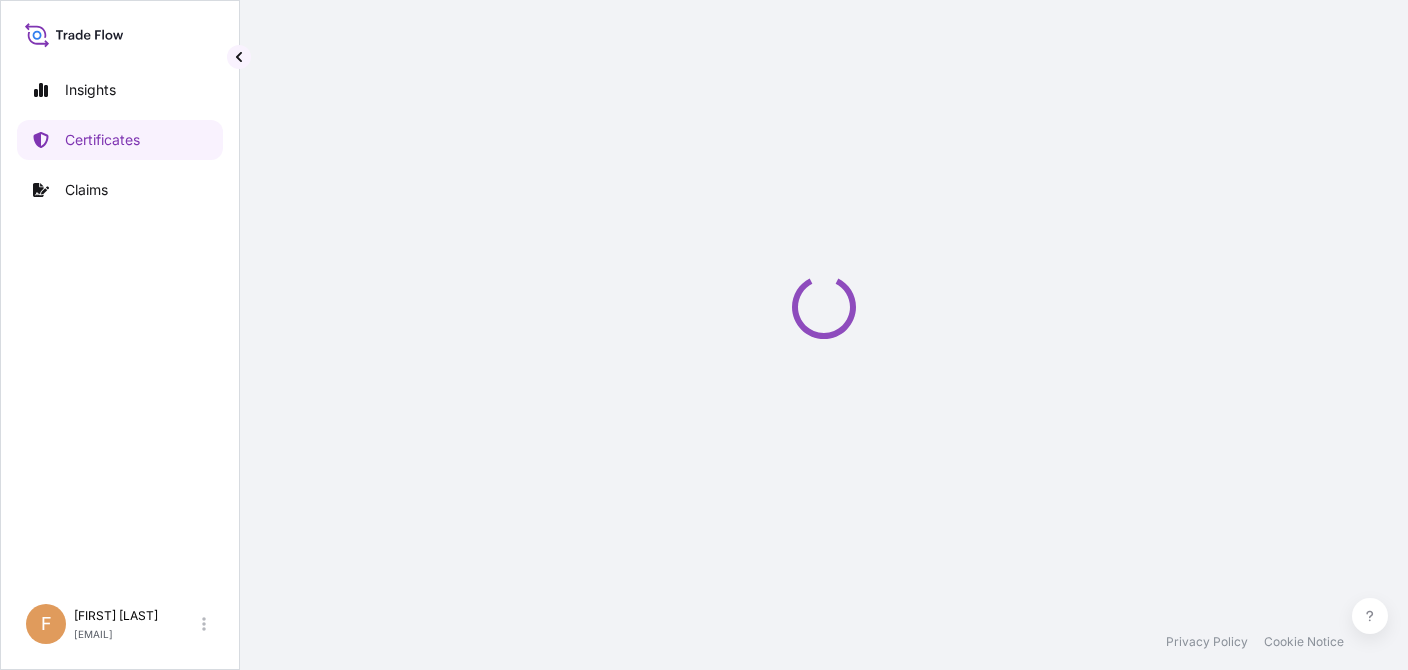 scroll, scrollTop: 0, scrollLeft: 0, axis: both 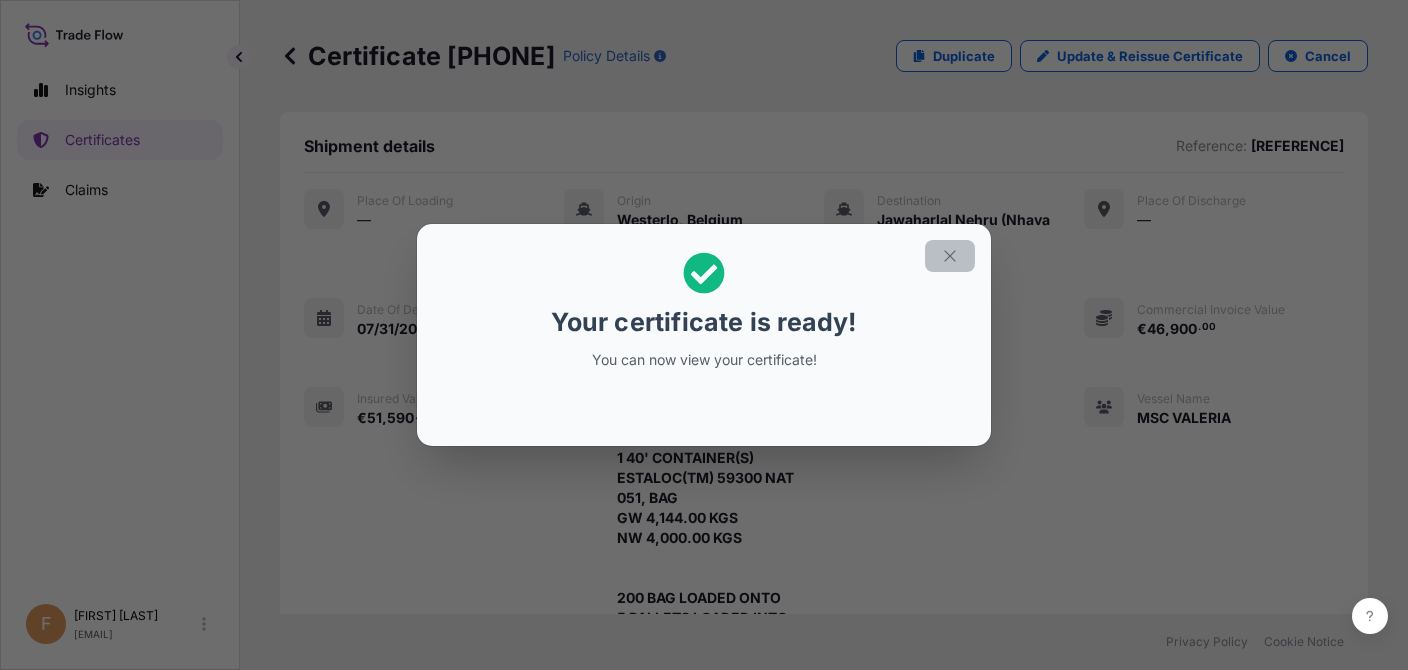click 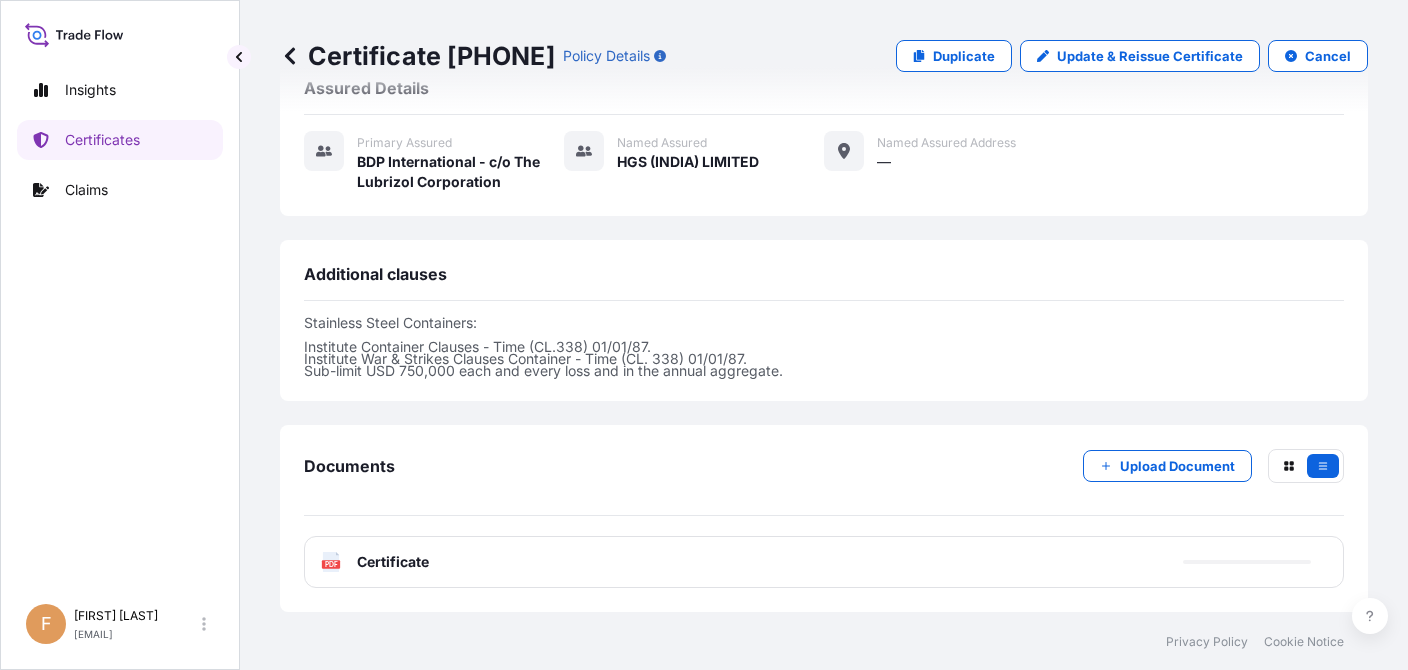 scroll, scrollTop: 934, scrollLeft: 0, axis: vertical 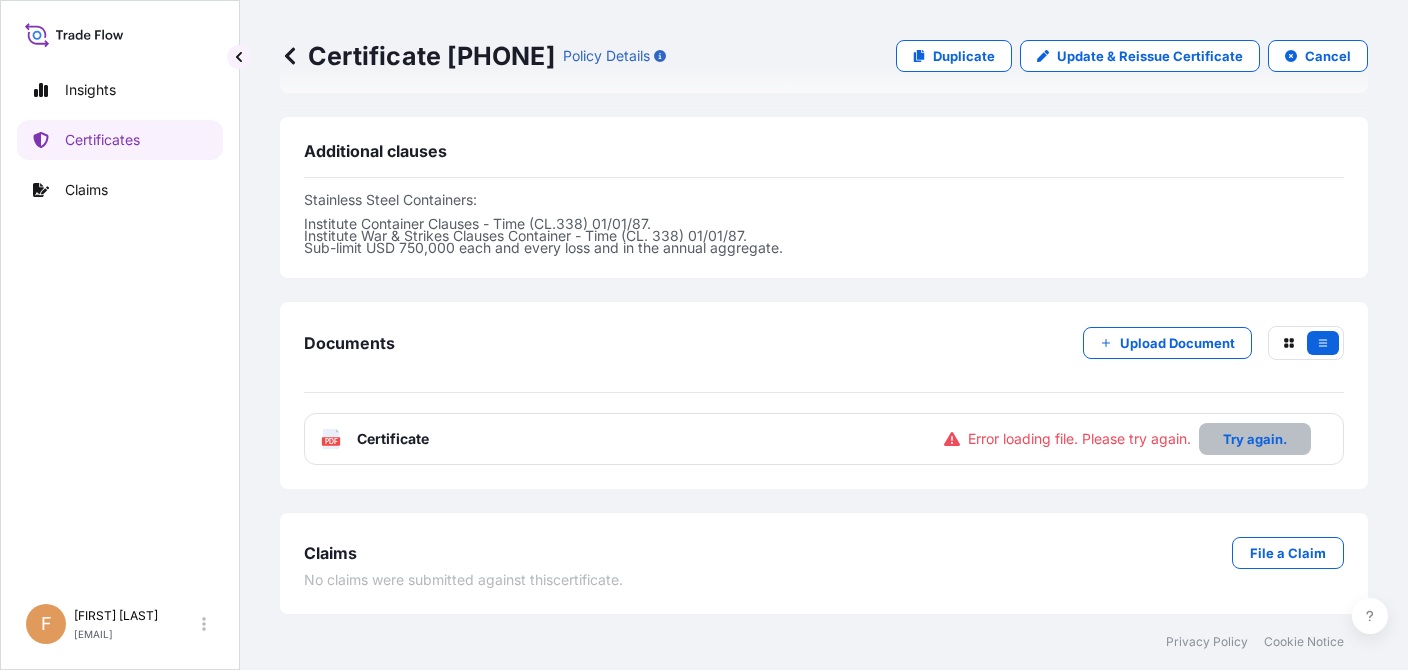 click on "Try again." at bounding box center [1255, 439] 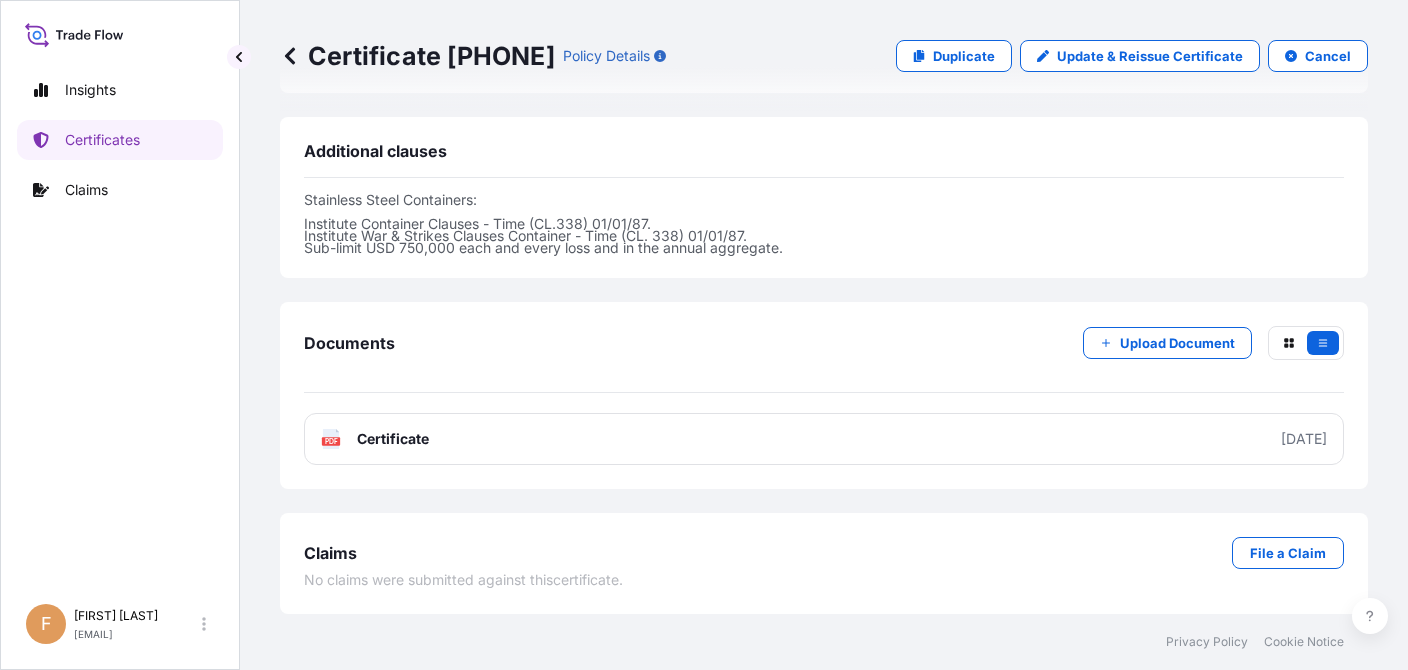 drag, startPoint x: 303, startPoint y: 481, endPoint x: 314, endPoint y: 469, distance: 16.27882 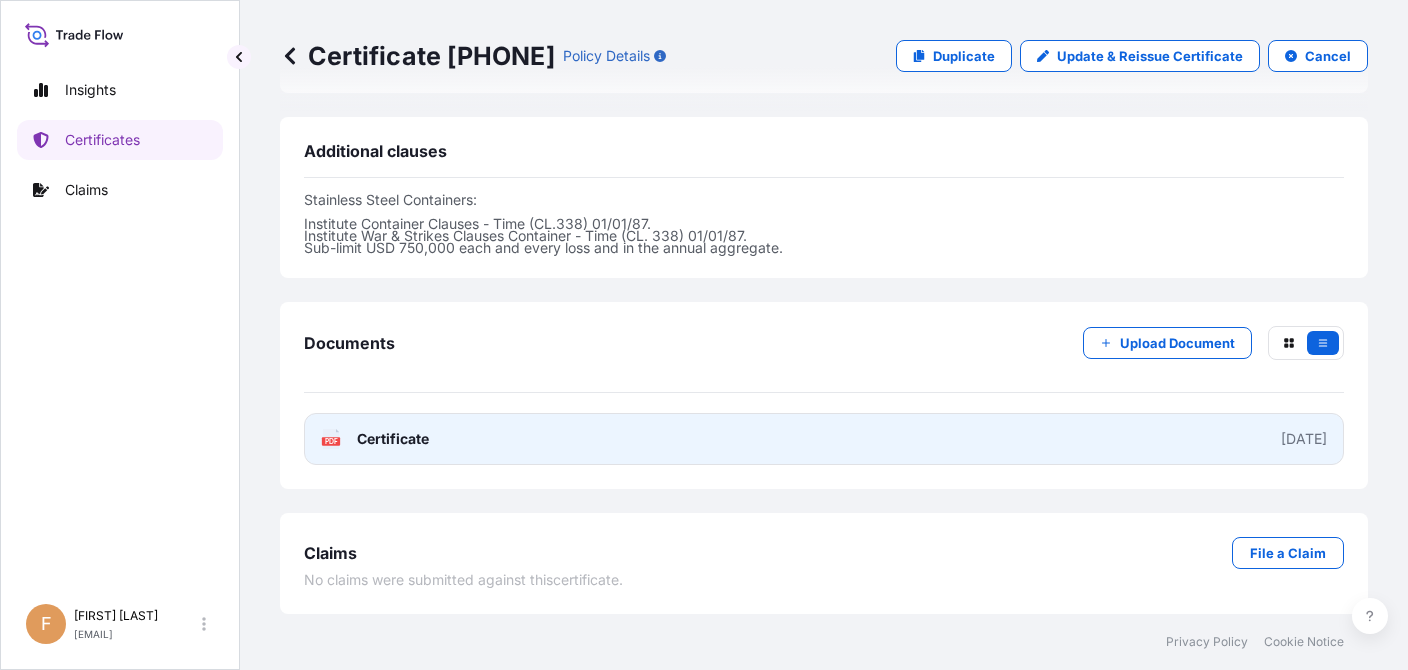 click on "PDF Certificate 2025-08-01T11:42:56.767470" at bounding box center [824, 439] 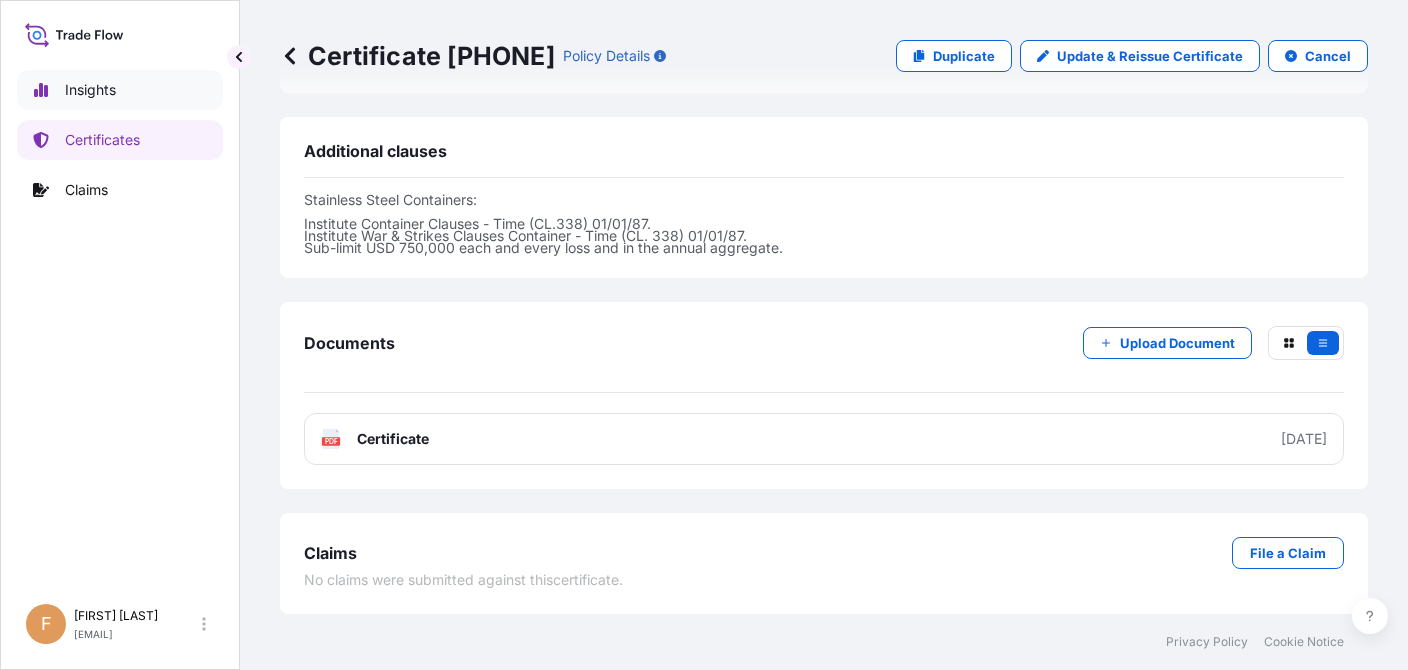 click on "Insights" at bounding box center (90, 90) 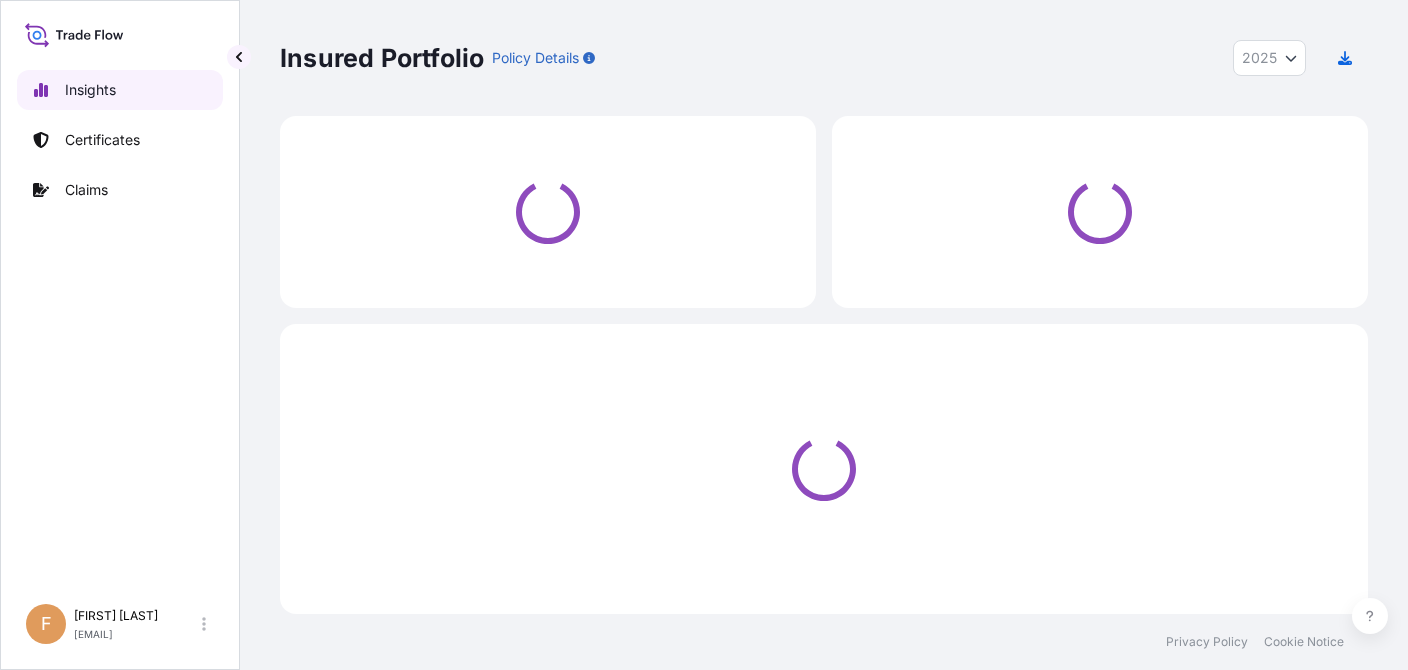 scroll, scrollTop: 0, scrollLeft: 0, axis: both 